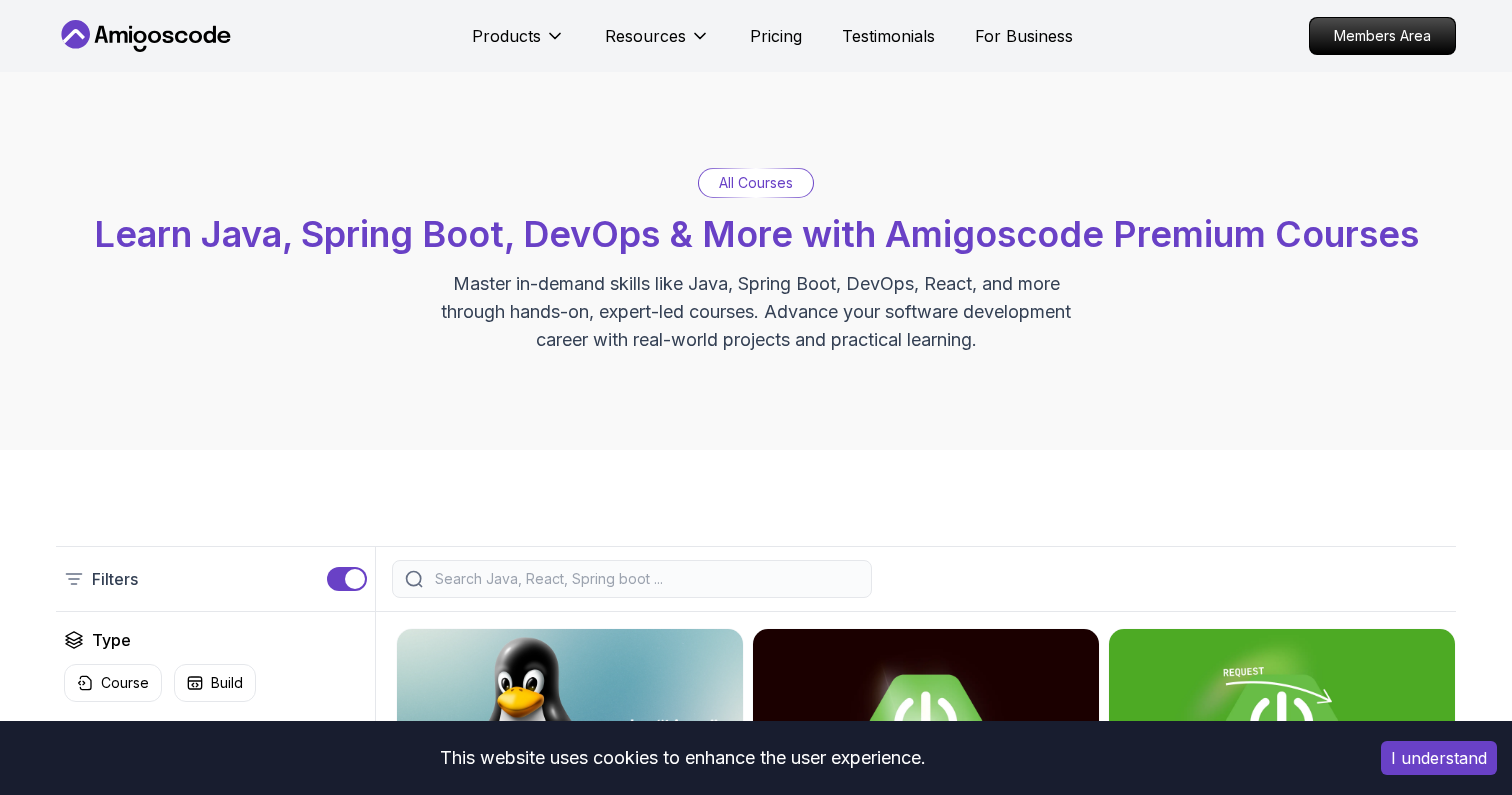 scroll, scrollTop: 0, scrollLeft: 0, axis: both 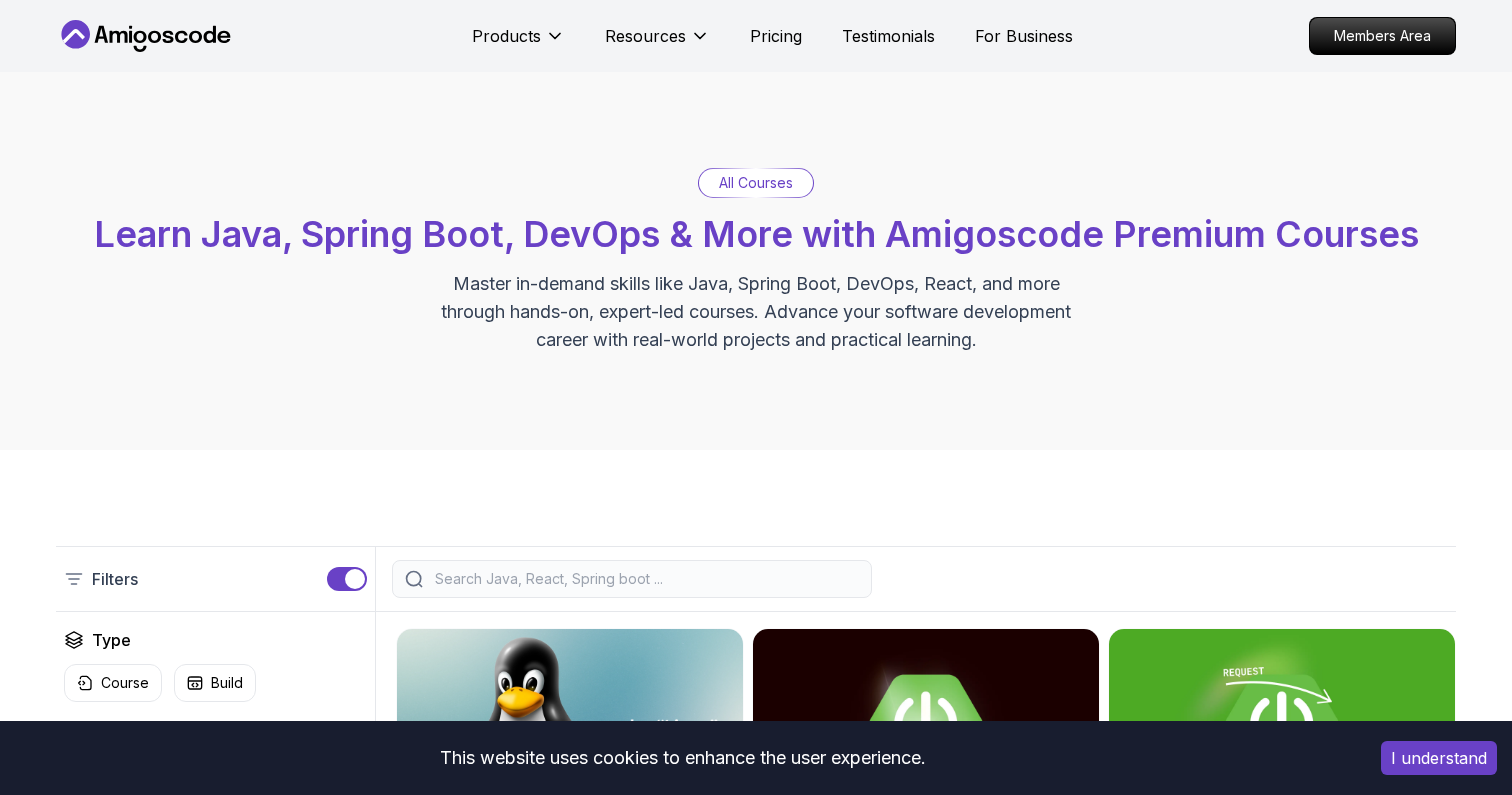 click at bounding box center (645, 579) 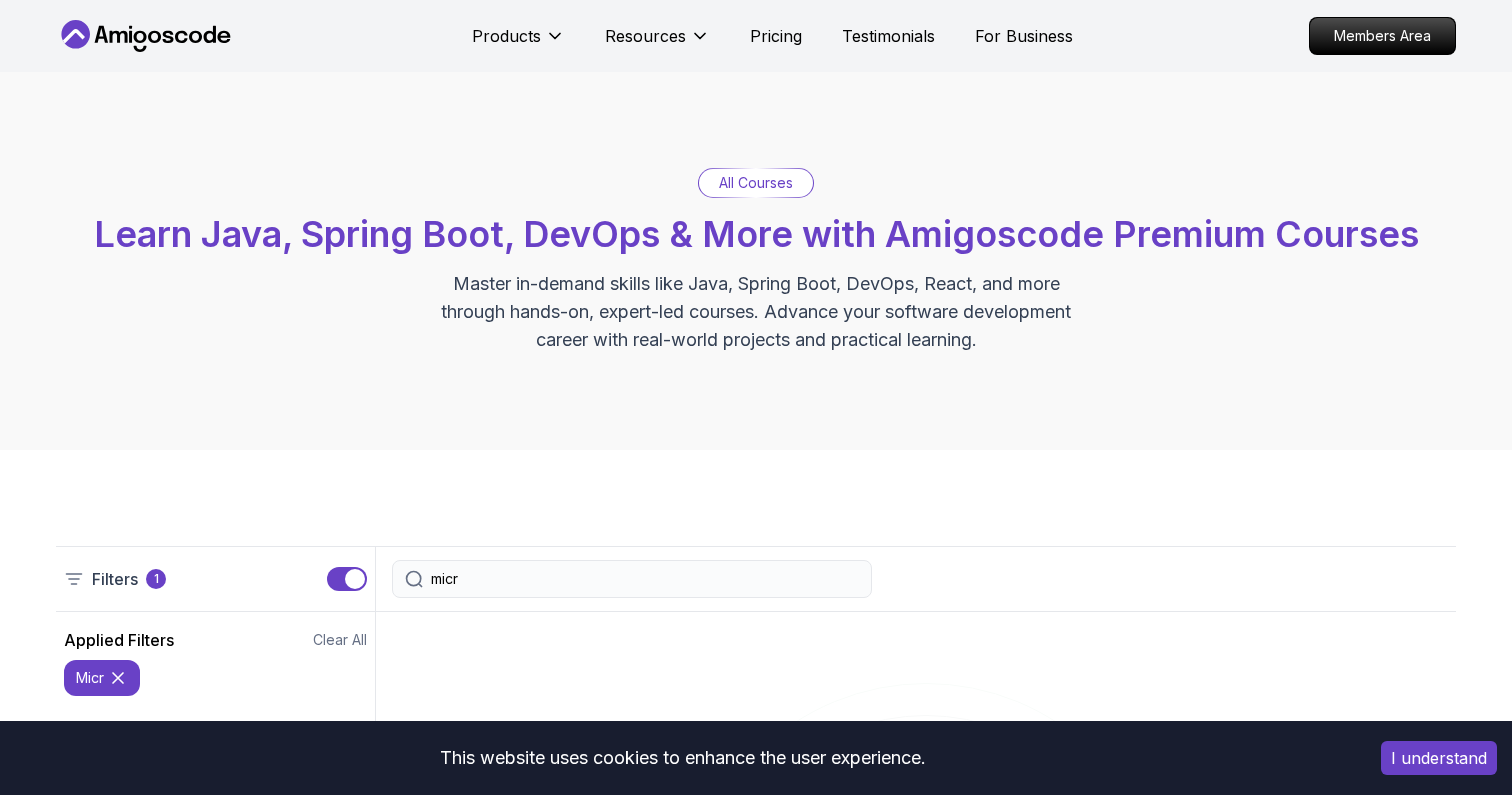type on "micro" 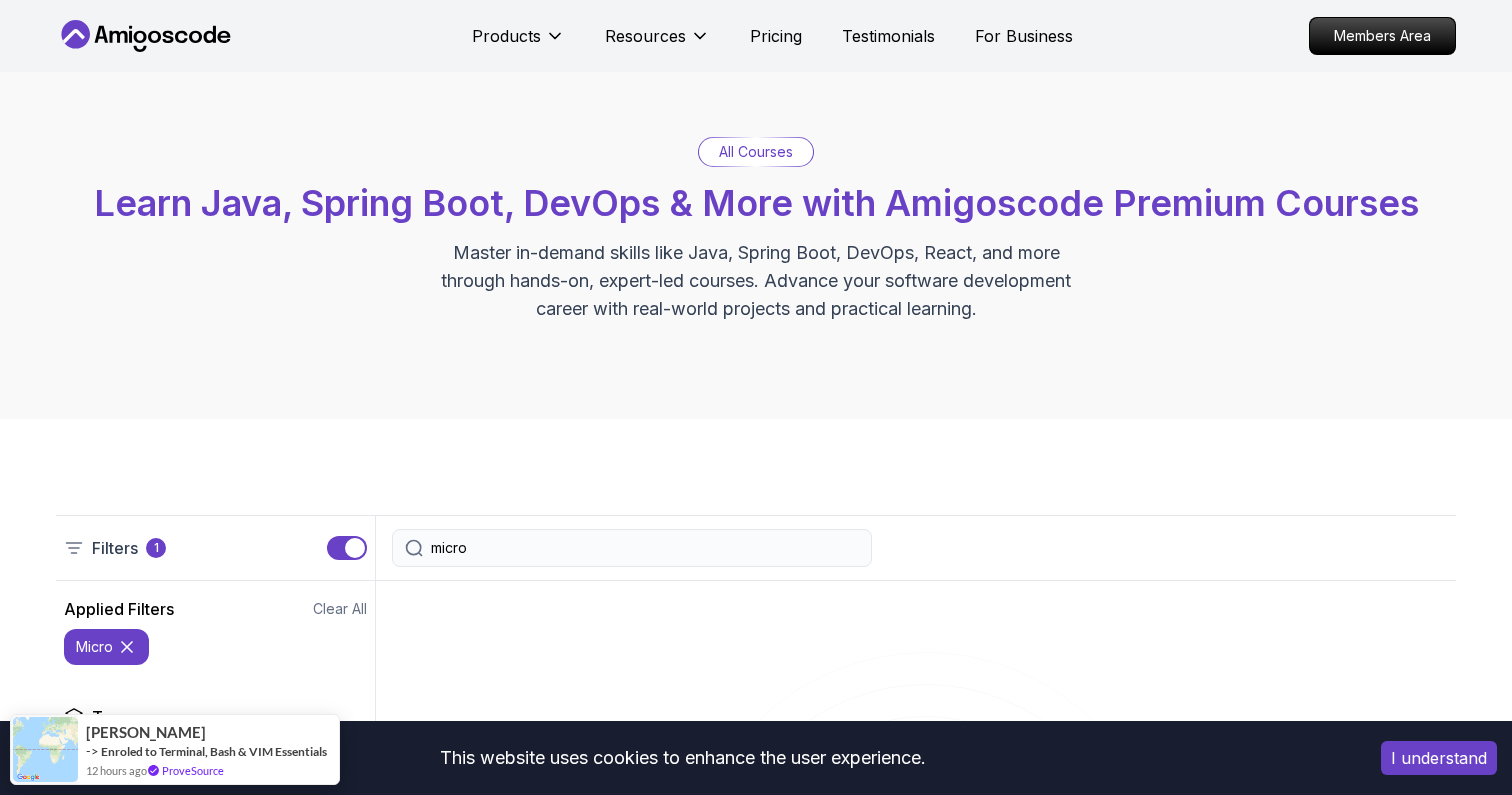 scroll, scrollTop: 0, scrollLeft: 0, axis: both 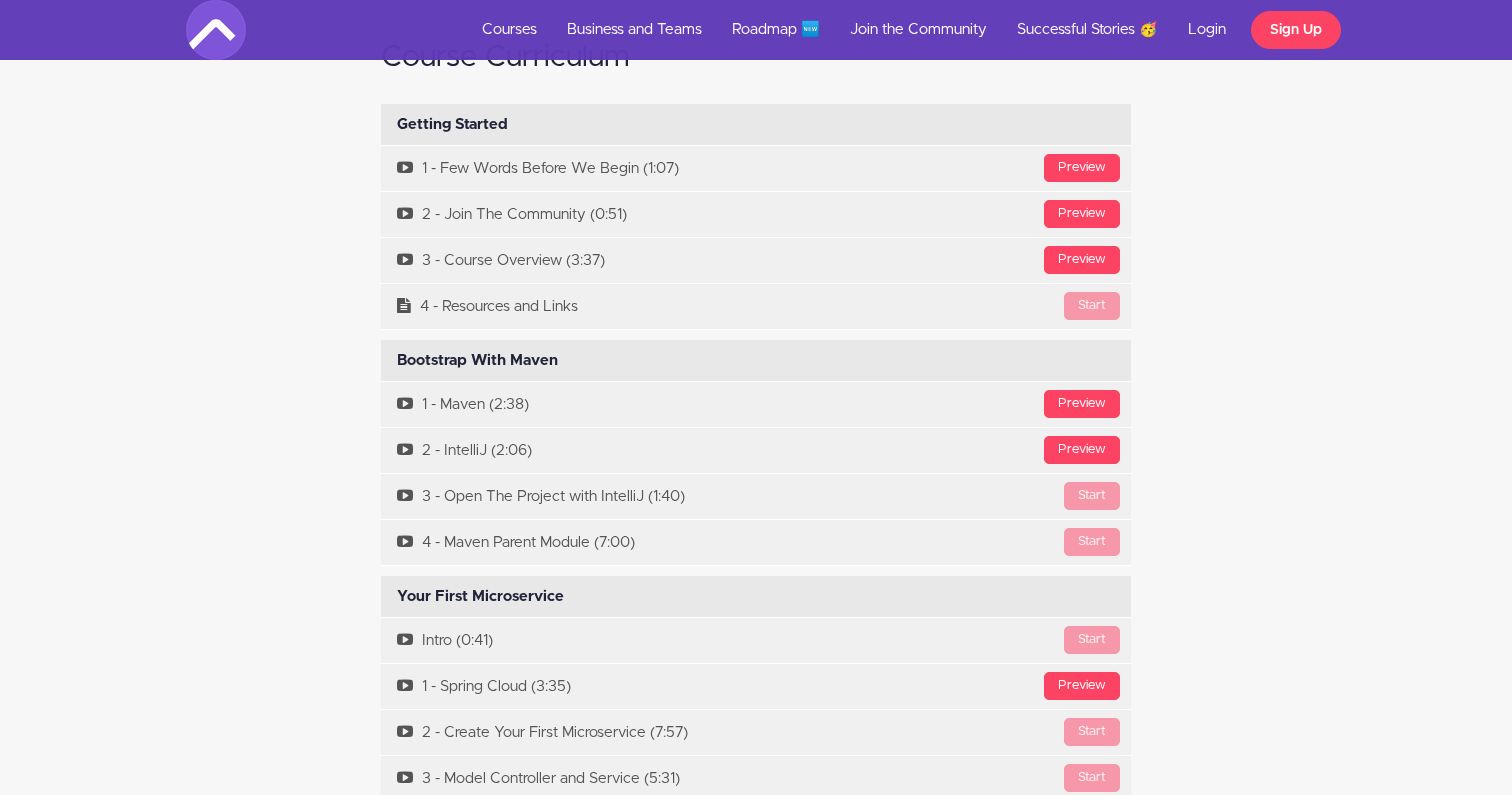 click on "Bootstrap With Maven
Available in
days
days
after you enroll" at bounding box center [756, 361] 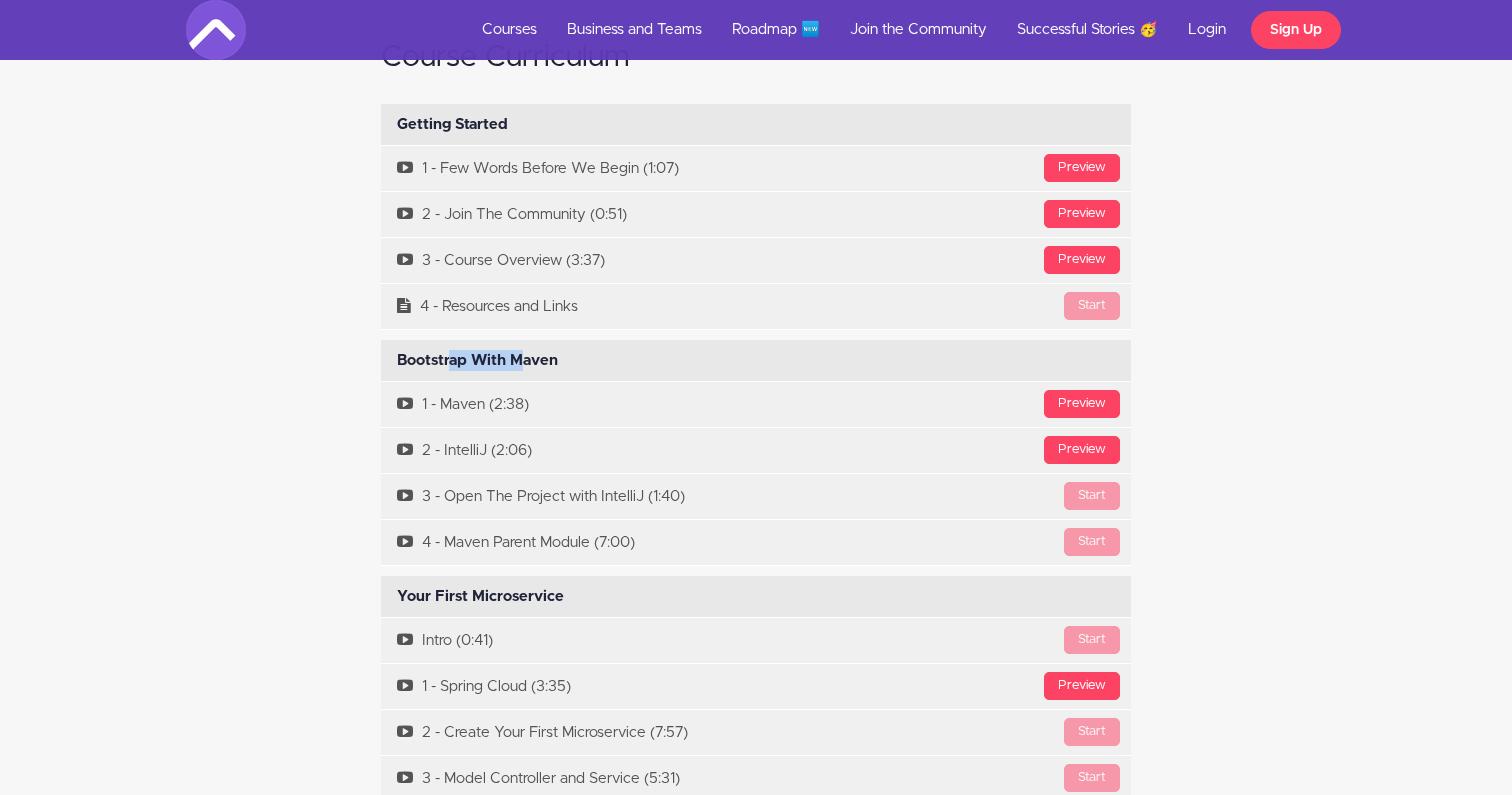 click on "Bootstrap With Maven
Available in
days
days
after you enroll" at bounding box center (756, 361) 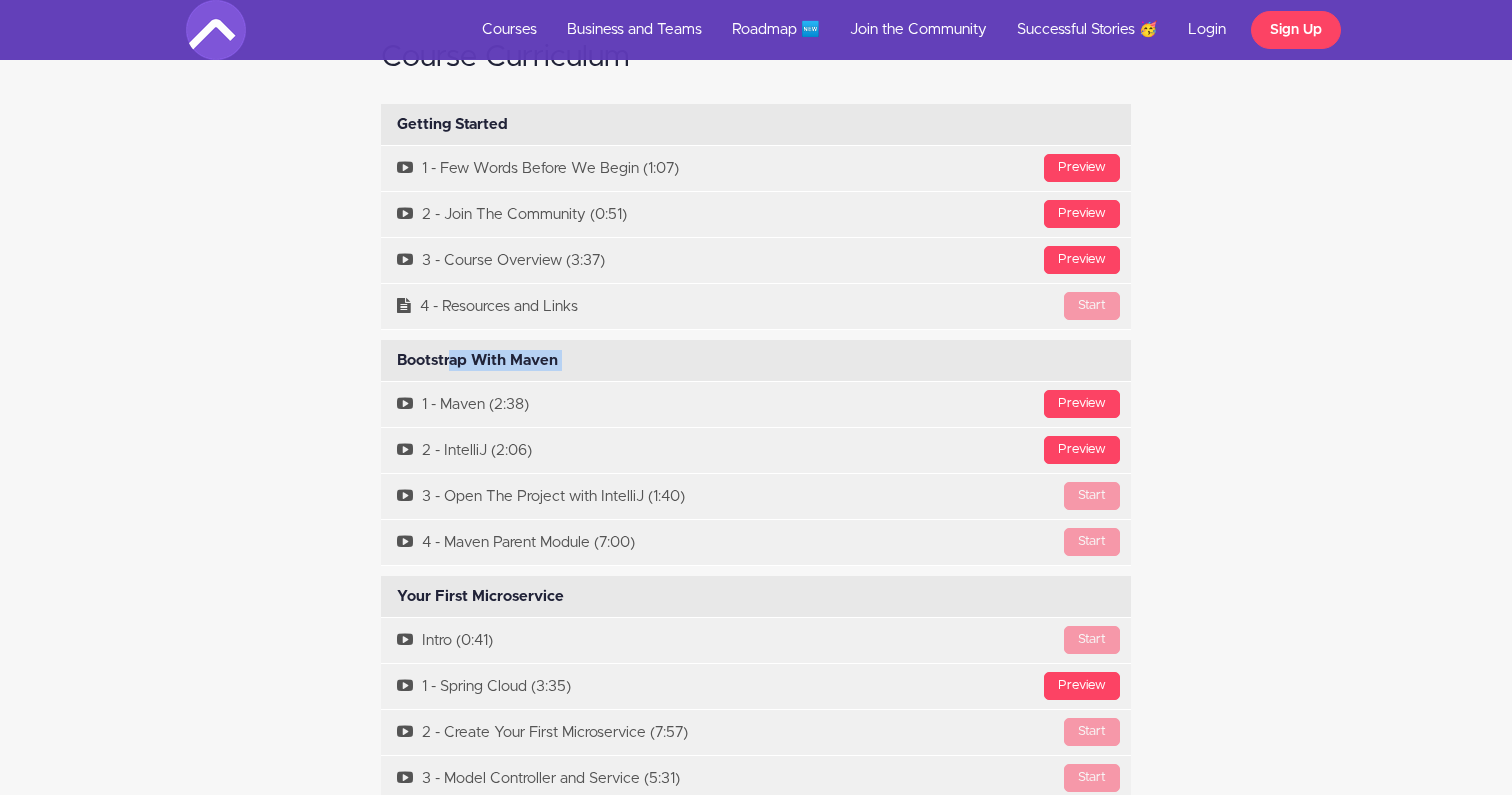 click on "Bootstrap With Maven
Available in
days
days
after you enroll" at bounding box center (756, 361) 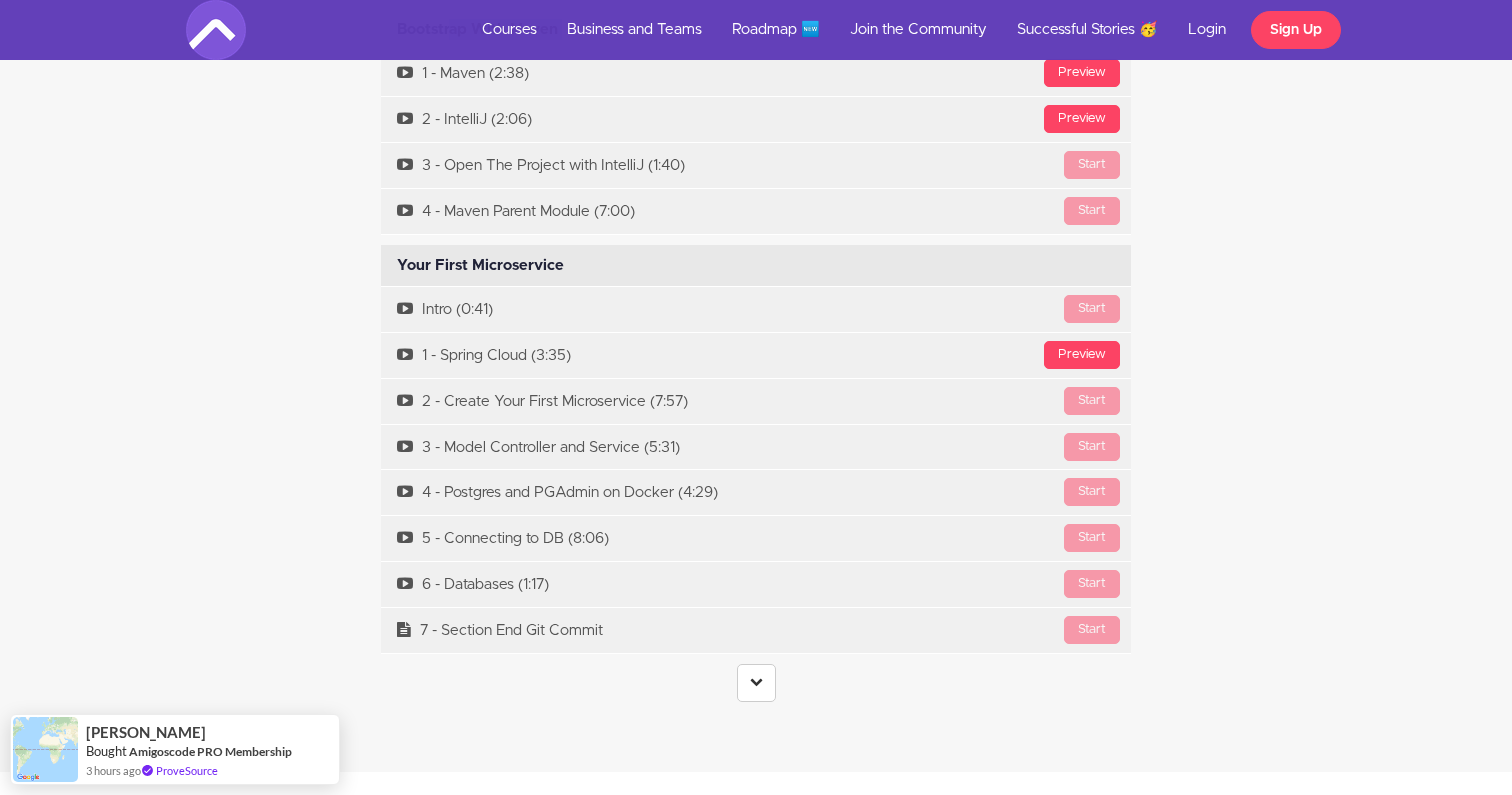 scroll, scrollTop: 5897, scrollLeft: 0, axis: vertical 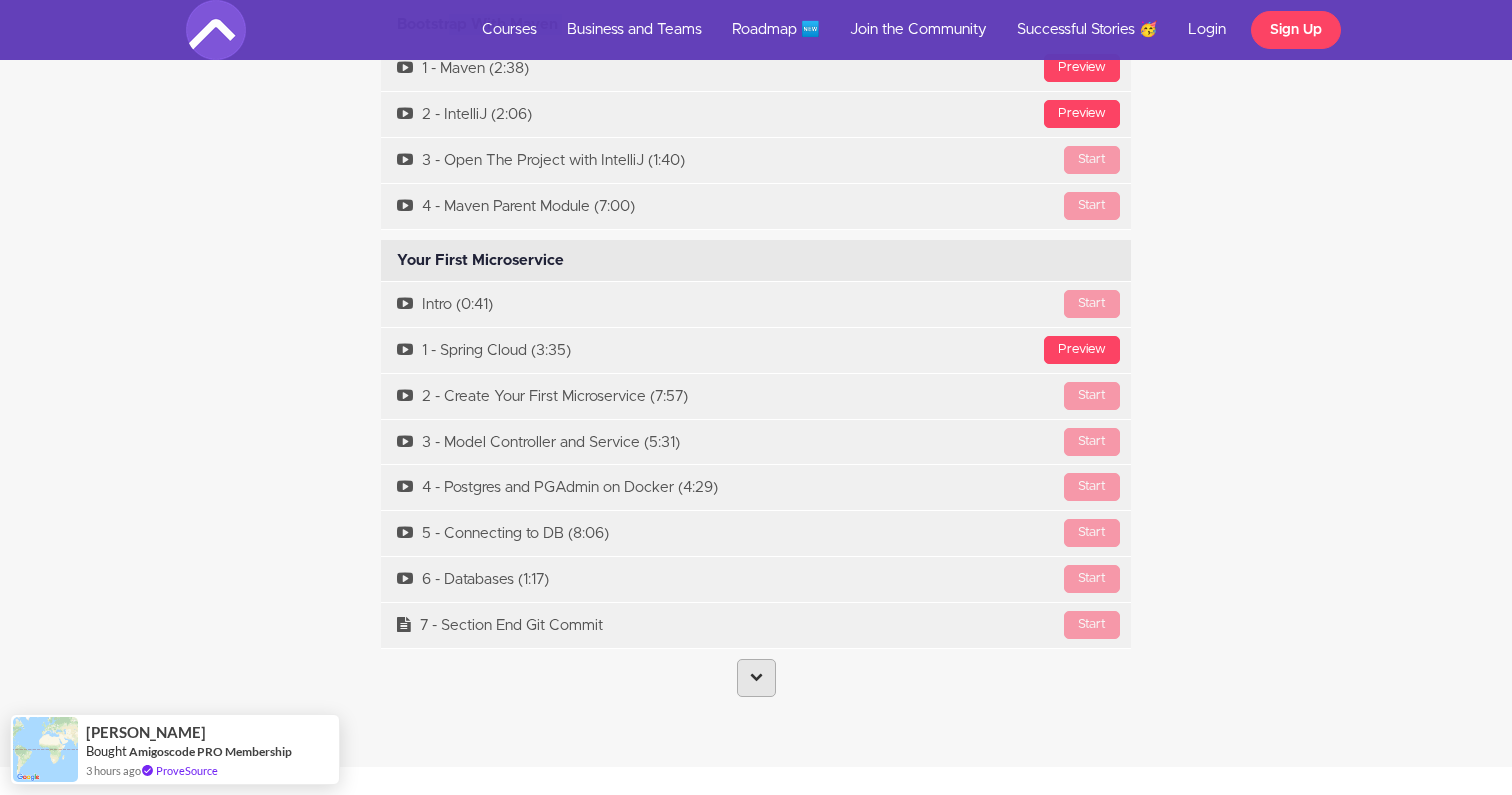 click at bounding box center [756, 676] 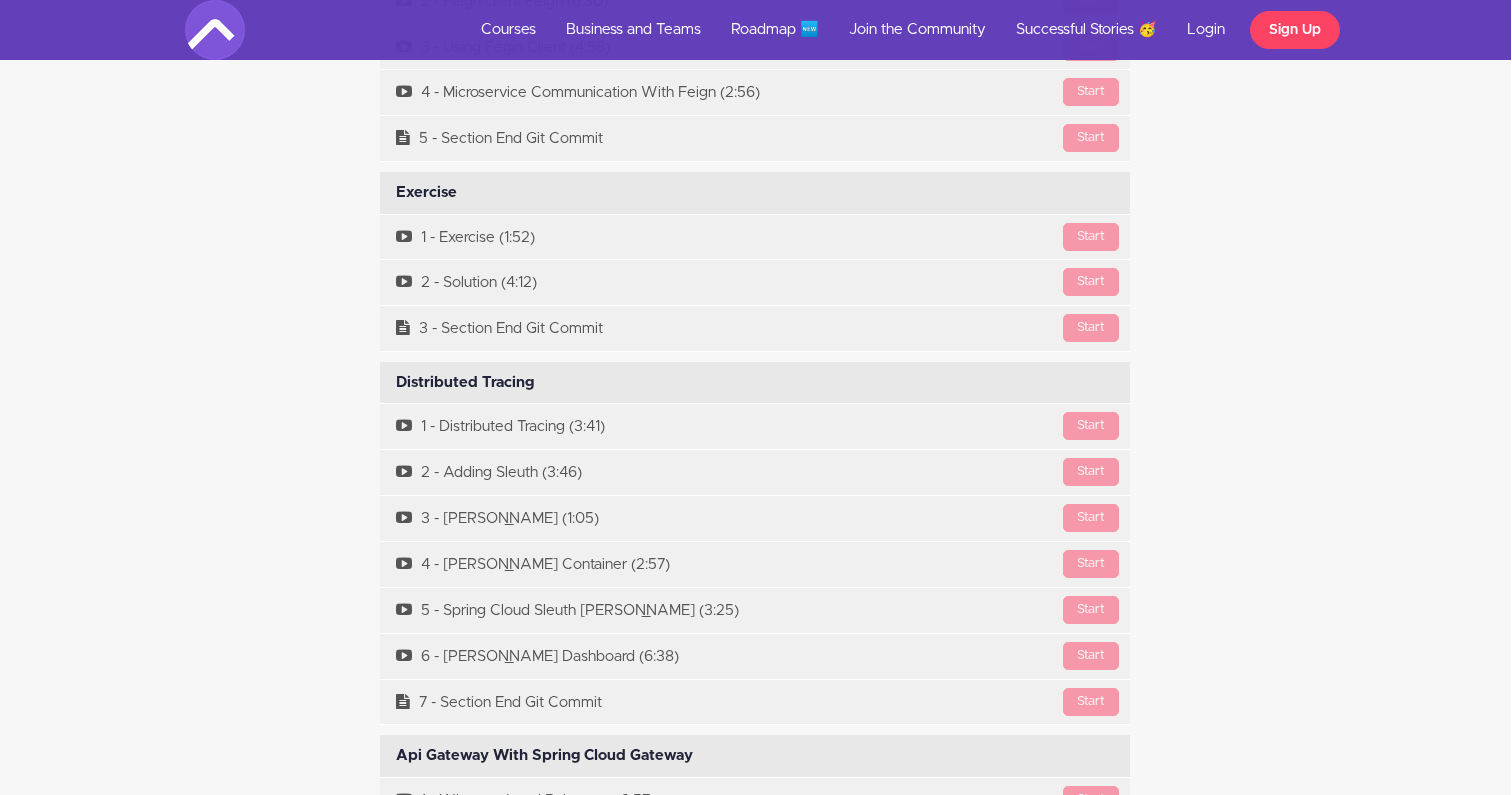 scroll, scrollTop: 7424, scrollLeft: 0, axis: vertical 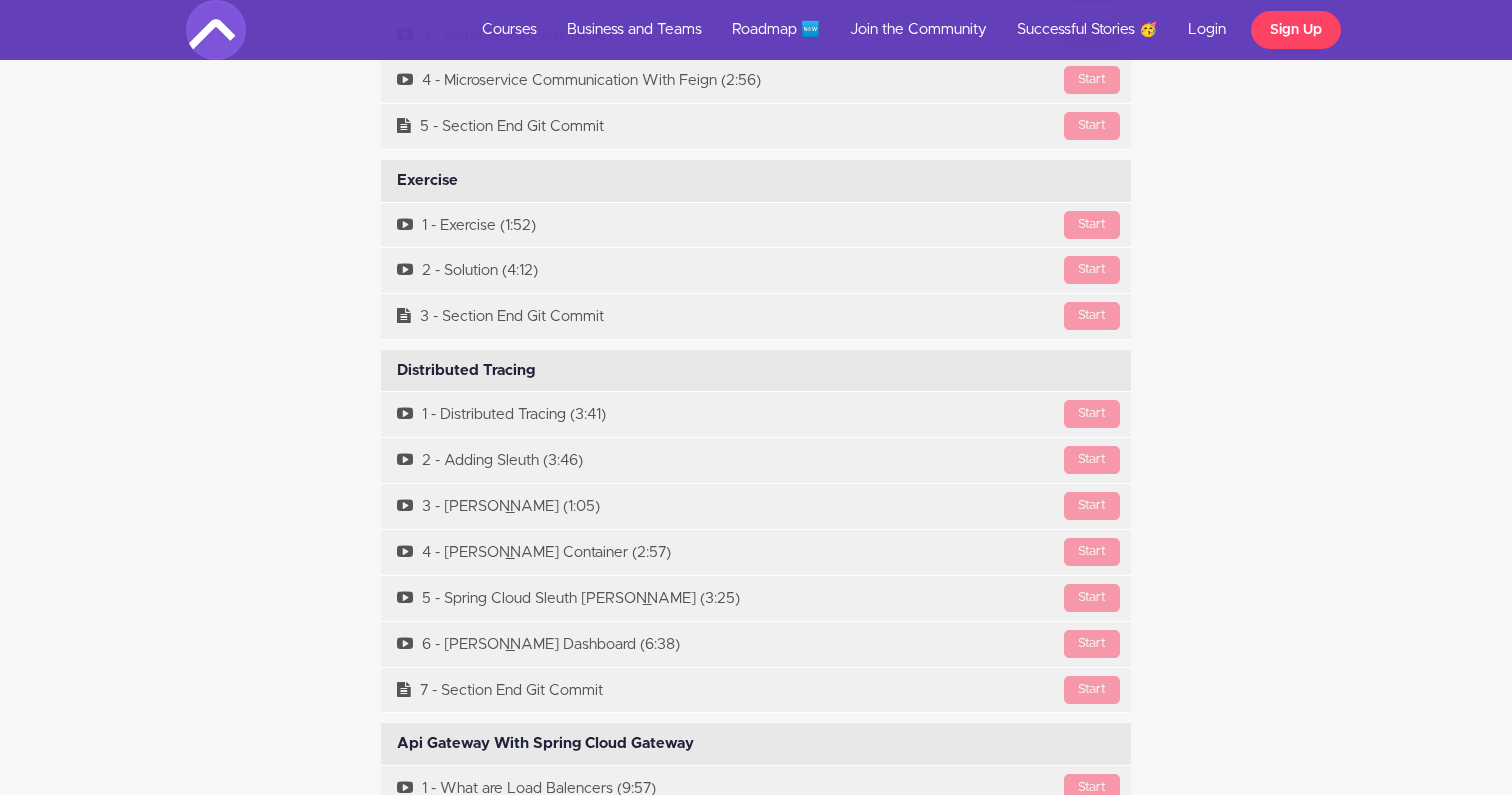 click on "Distributed Tracing
Available in
days
days
after you enroll" at bounding box center (756, 371) 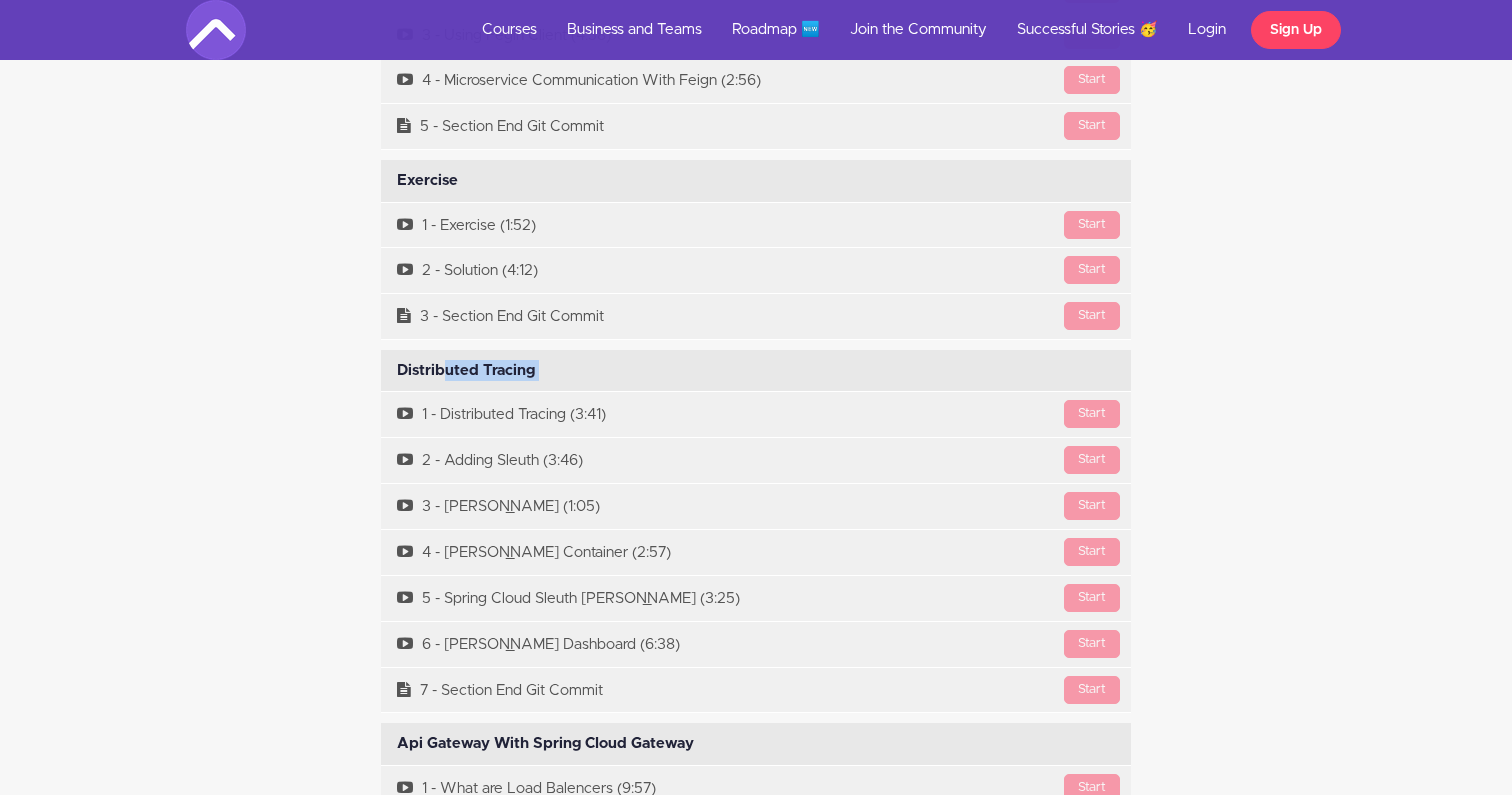 click on "Distributed Tracing
Available in
days
days
after you enroll" at bounding box center [756, 371] 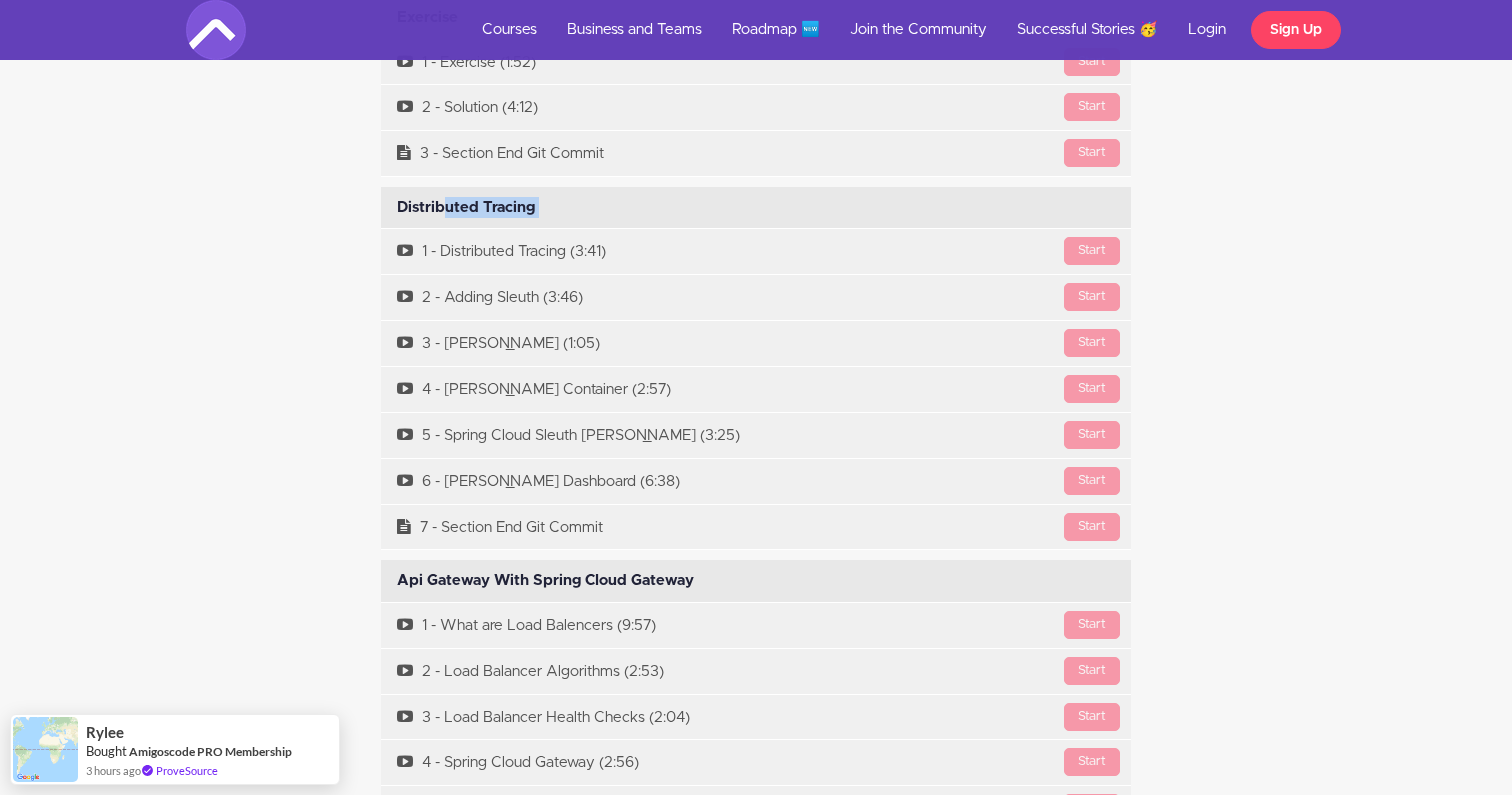 scroll, scrollTop: 7598, scrollLeft: 0, axis: vertical 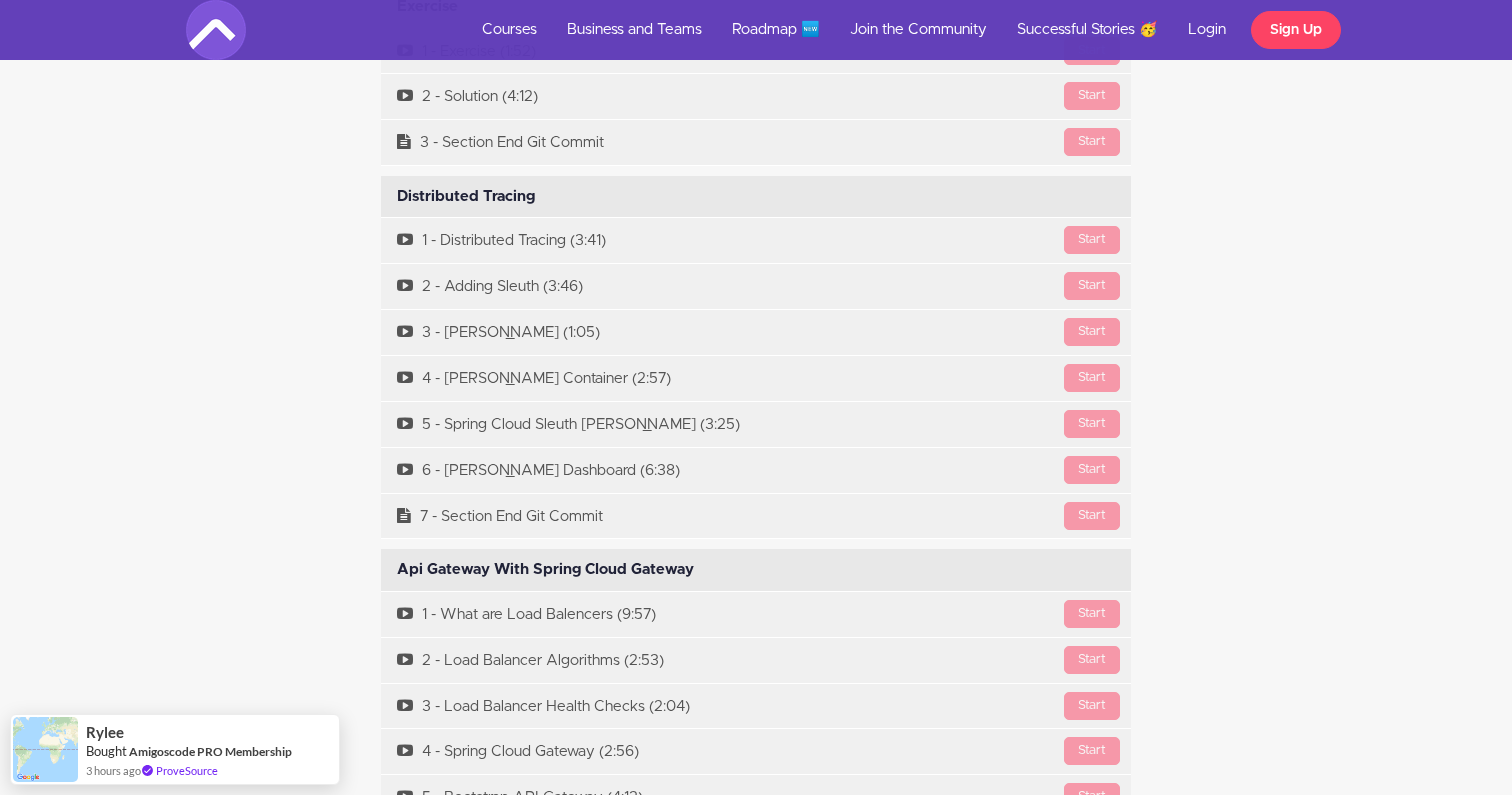 click on "Api Gateway With Spring Cloud Gateway
Available in
days
days
after you enroll" at bounding box center [756, 570] 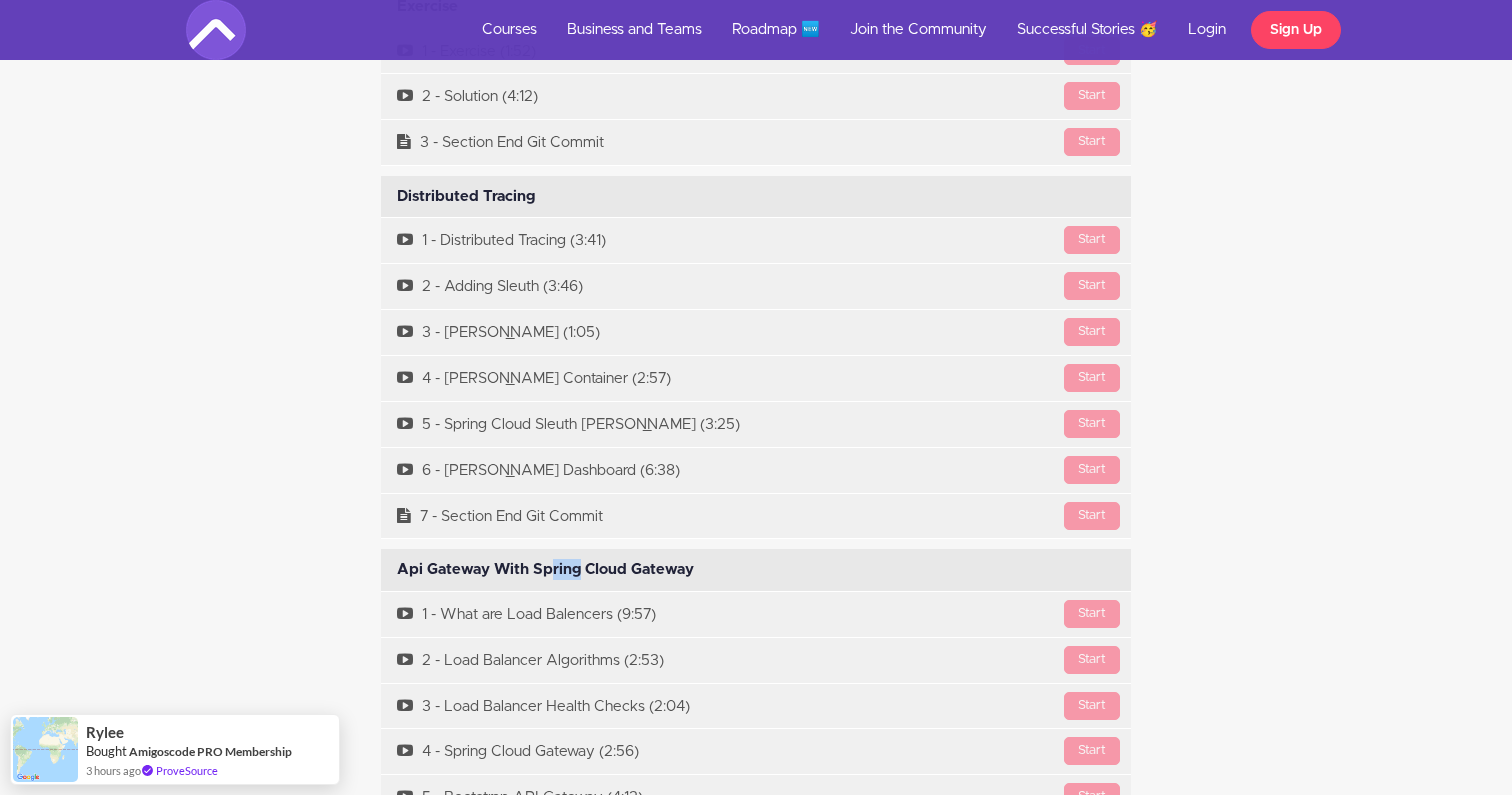 click on "Api Gateway With Spring Cloud Gateway
Available in
days
days
after you enroll" at bounding box center [756, 570] 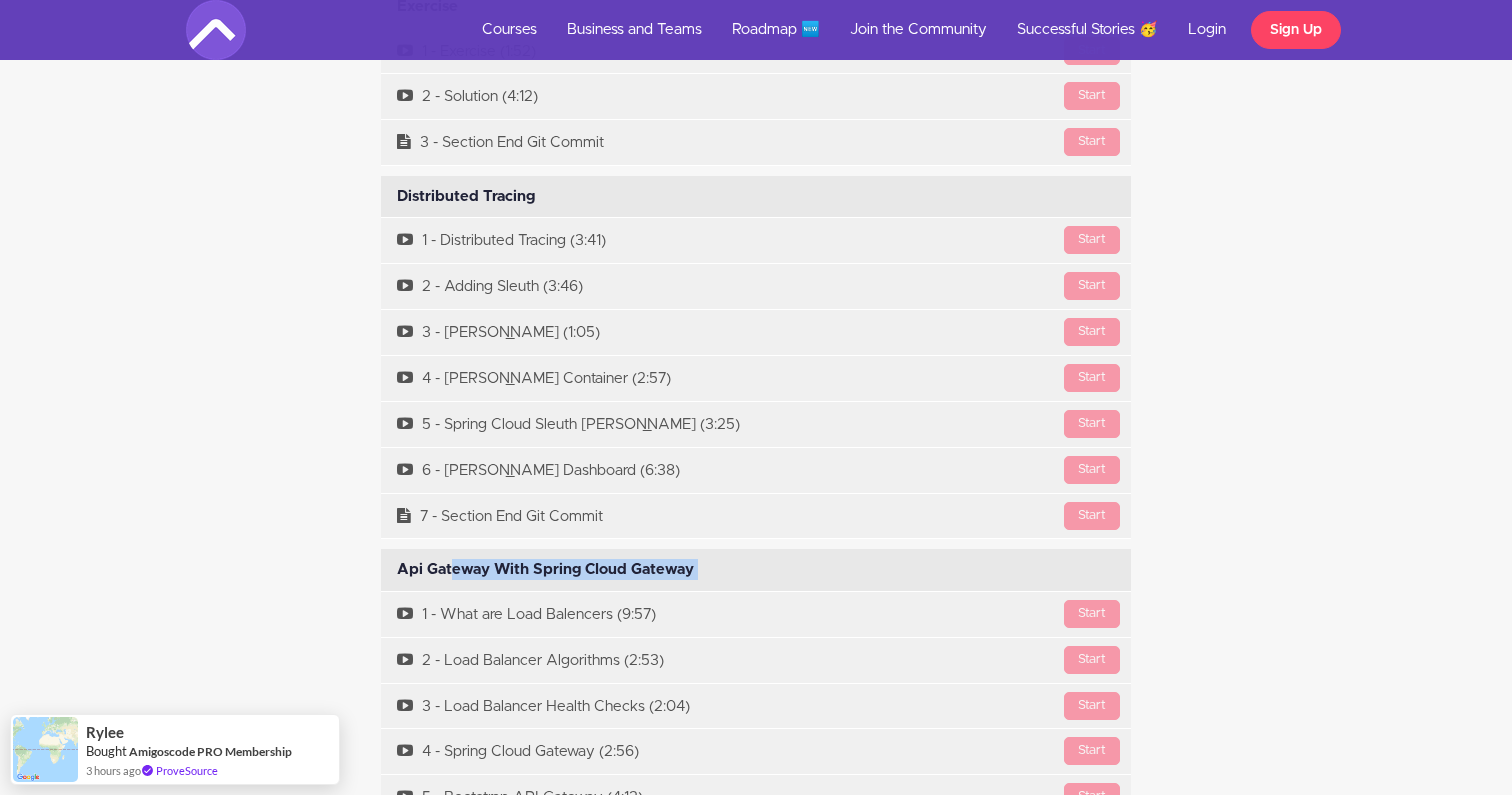 click on "Api Gateway With Spring Cloud Gateway
Available in
days
days
after you enroll" at bounding box center (756, 570) 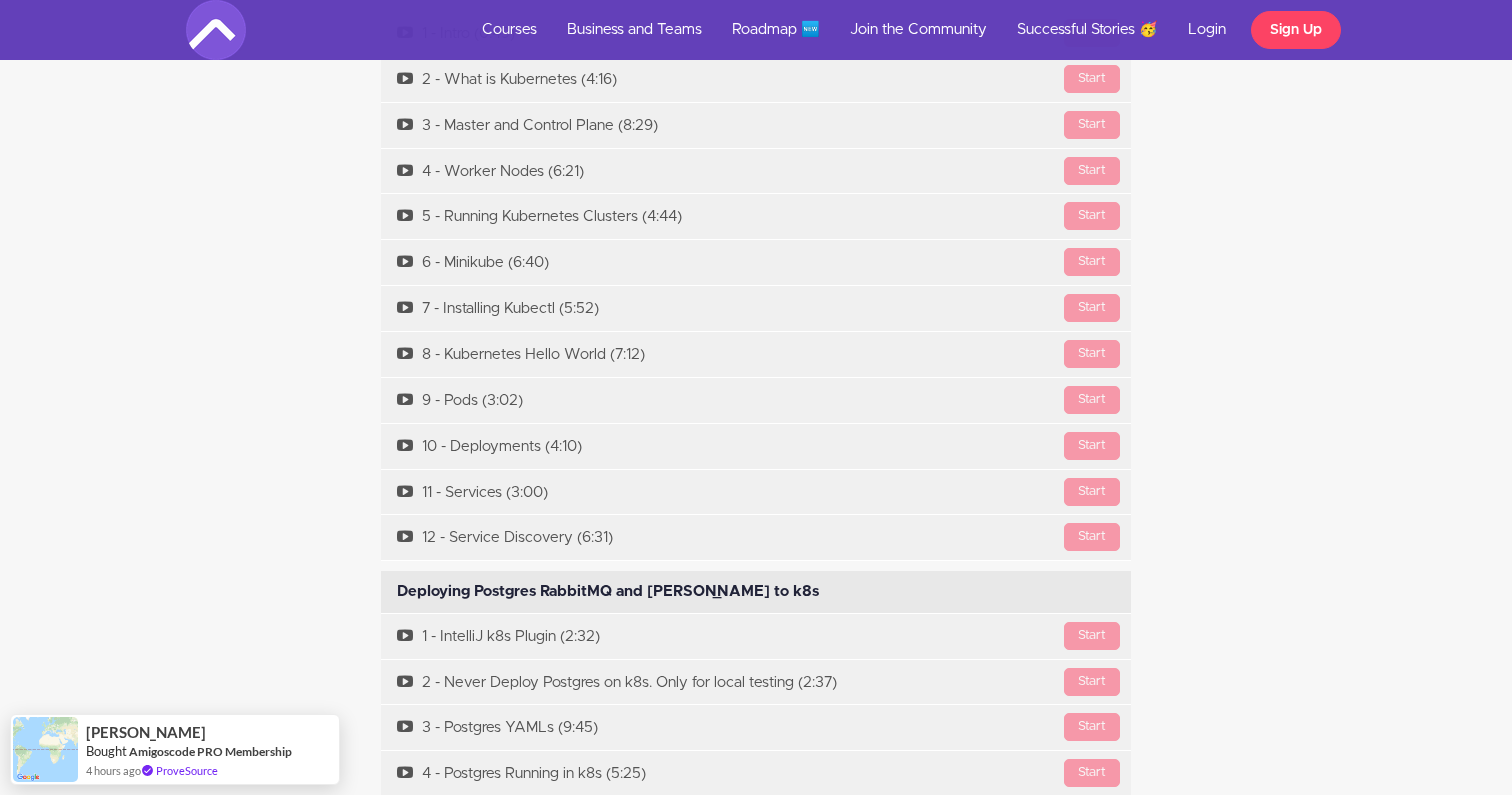 scroll, scrollTop: 10736, scrollLeft: 0, axis: vertical 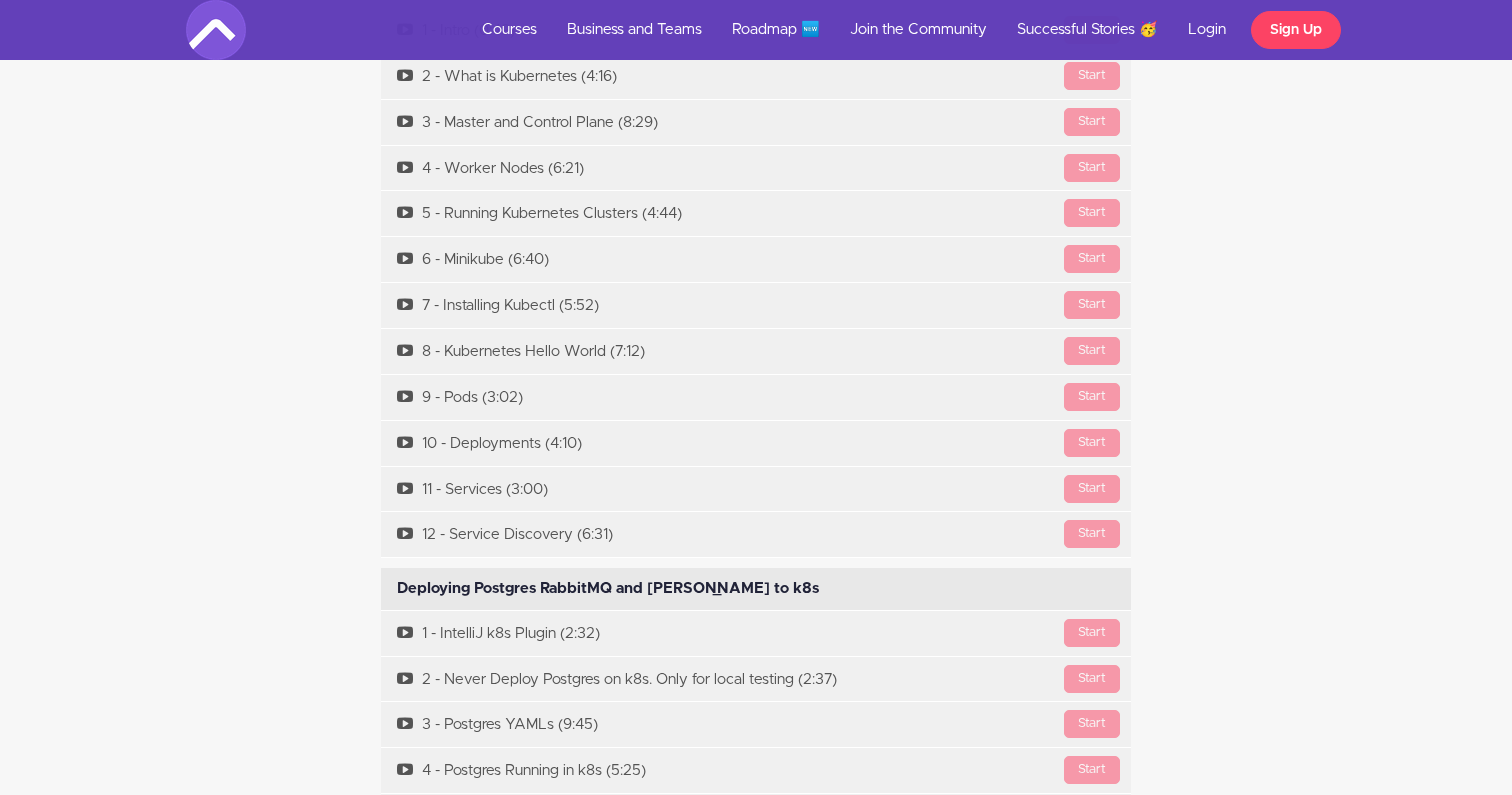 click on "Deploying Postgres RabbitMQ and [PERSON_NAME] to k8s
Available in
days
days
after you enroll" at bounding box center [756, 589] 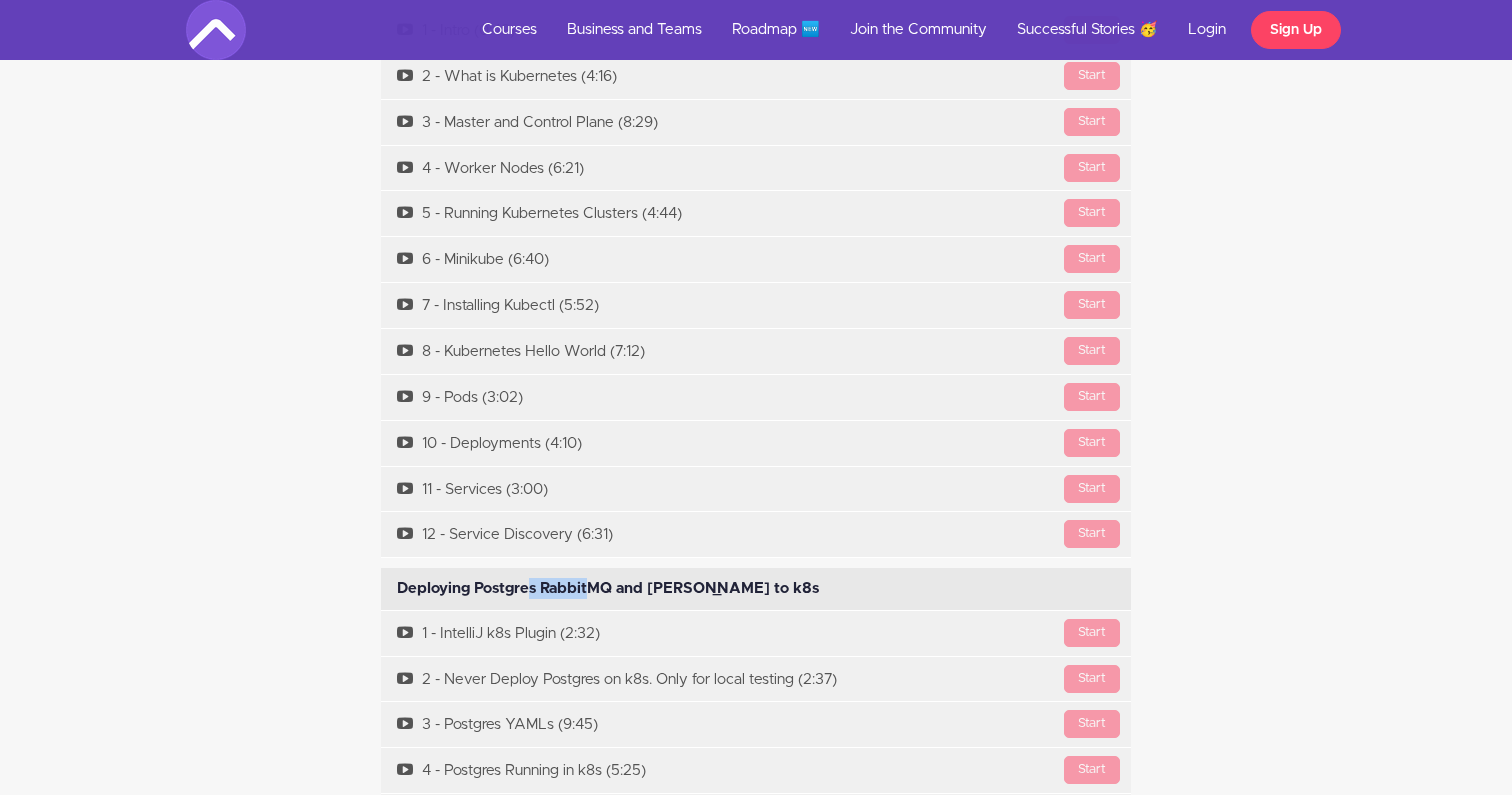 click on "Deploying Postgres RabbitMQ and [PERSON_NAME] to k8s
Available in
days
days
after you enroll" at bounding box center (756, 589) 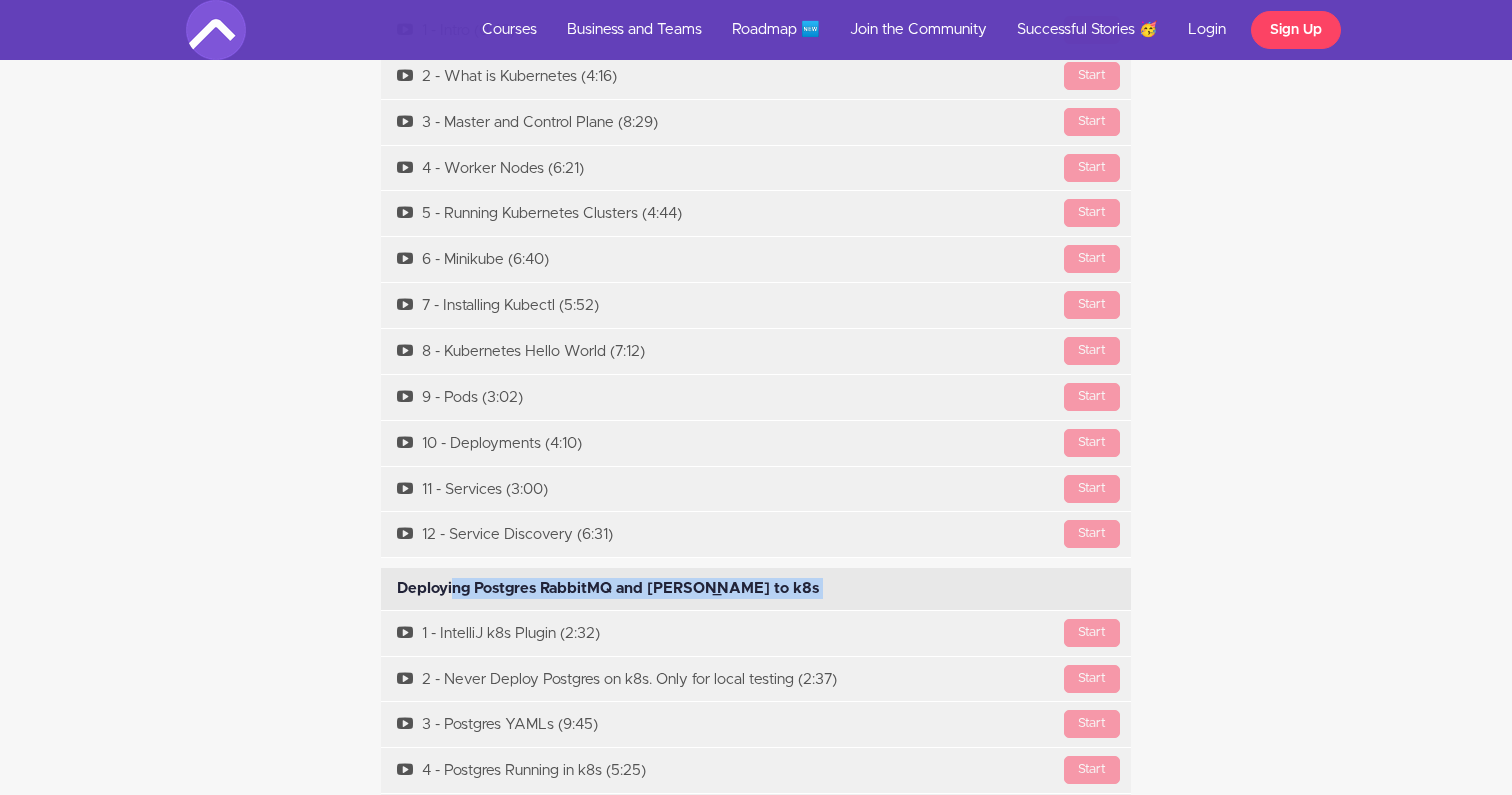 click on "Deploying Postgres RabbitMQ and [PERSON_NAME] to k8s
Available in
days
days
after you enroll" at bounding box center (756, 589) 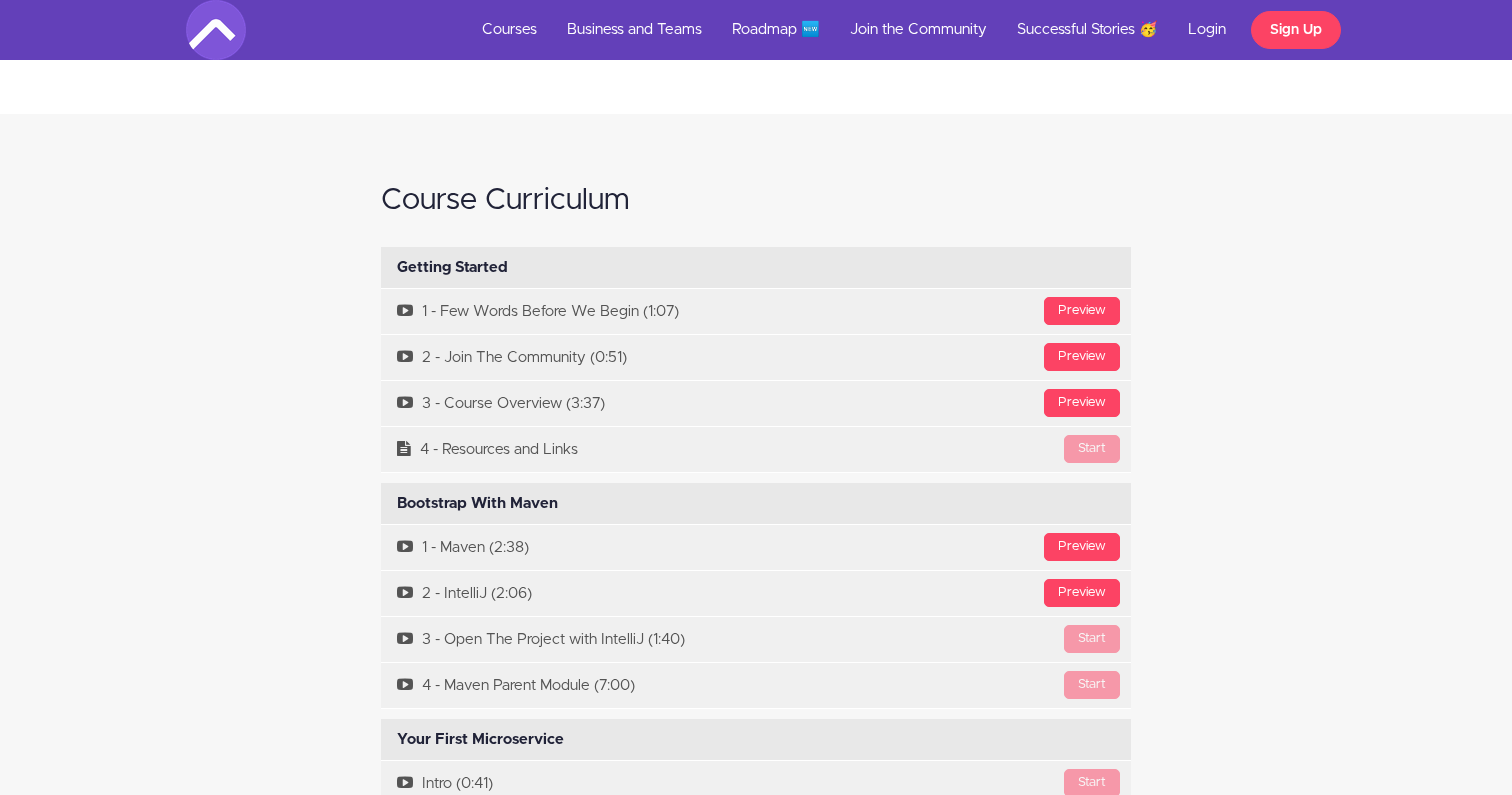 scroll, scrollTop: 5388, scrollLeft: 0, axis: vertical 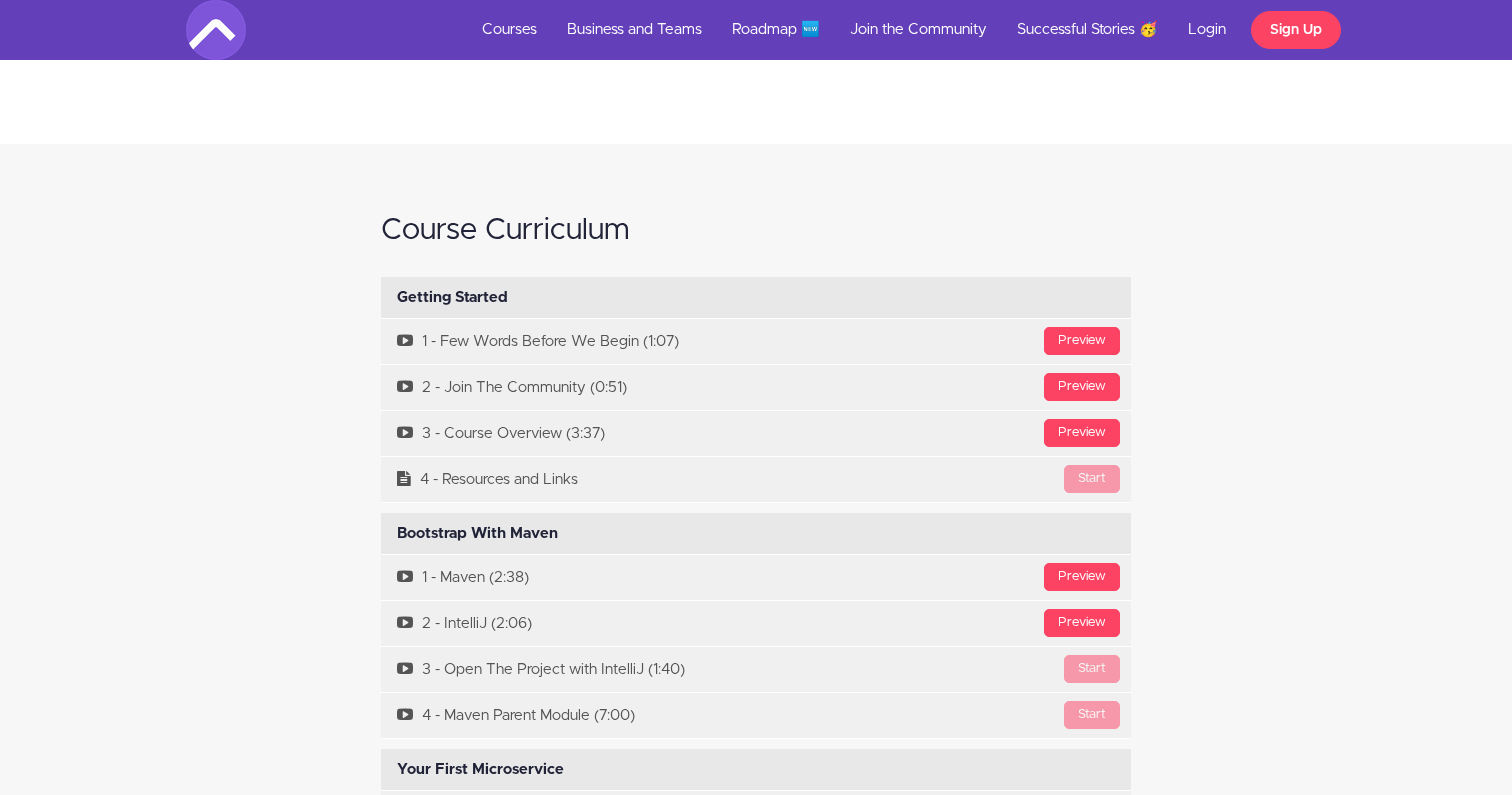 click on "Course Curriculum
Getting Started
Available in
days
days
after you enroll
[GEOGRAPHIC_DATA]
1 - Few Words Before We Begin
(1:07)
[GEOGRAPHIC_DATA]
2 - Join The Community
(0:51)
[GEOGRAPHIC_DATA]
3 - Course Overview
(3:37)" at bounding box center [756, 5115] 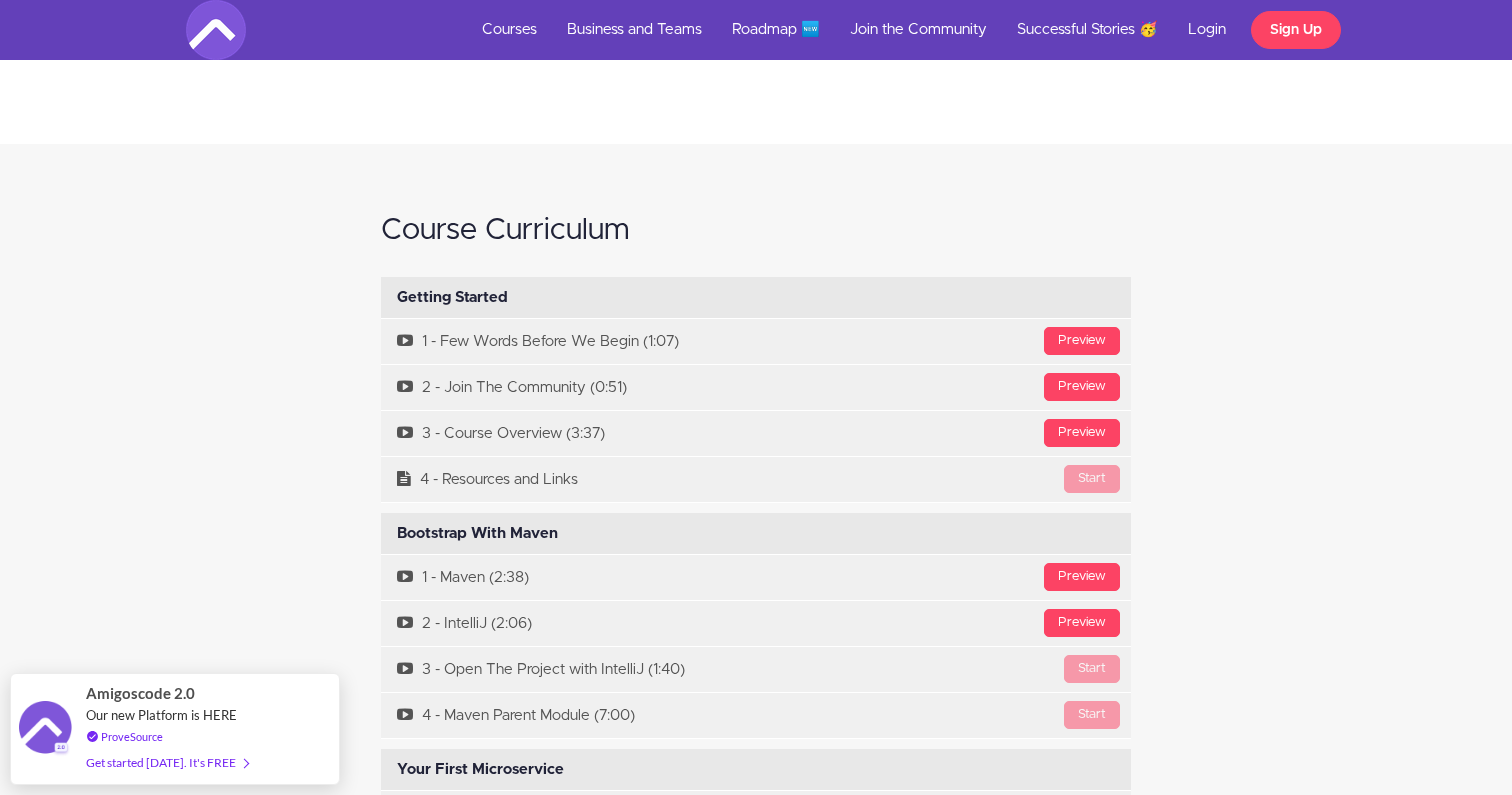 click on "Course Curriculum
Getting Started
Available in
days
days
after you enroll
[GEOGRAPHIC_DATA]
1 - Few Words Before We Begin
(1:07)
[GEOGRAPHIC_DATA]
2 - Join The Community
(0:51)
[GEOGRAPHIC_DATA]
3 - Course Overview
(3:37)" at bounding box center (756, 5115) 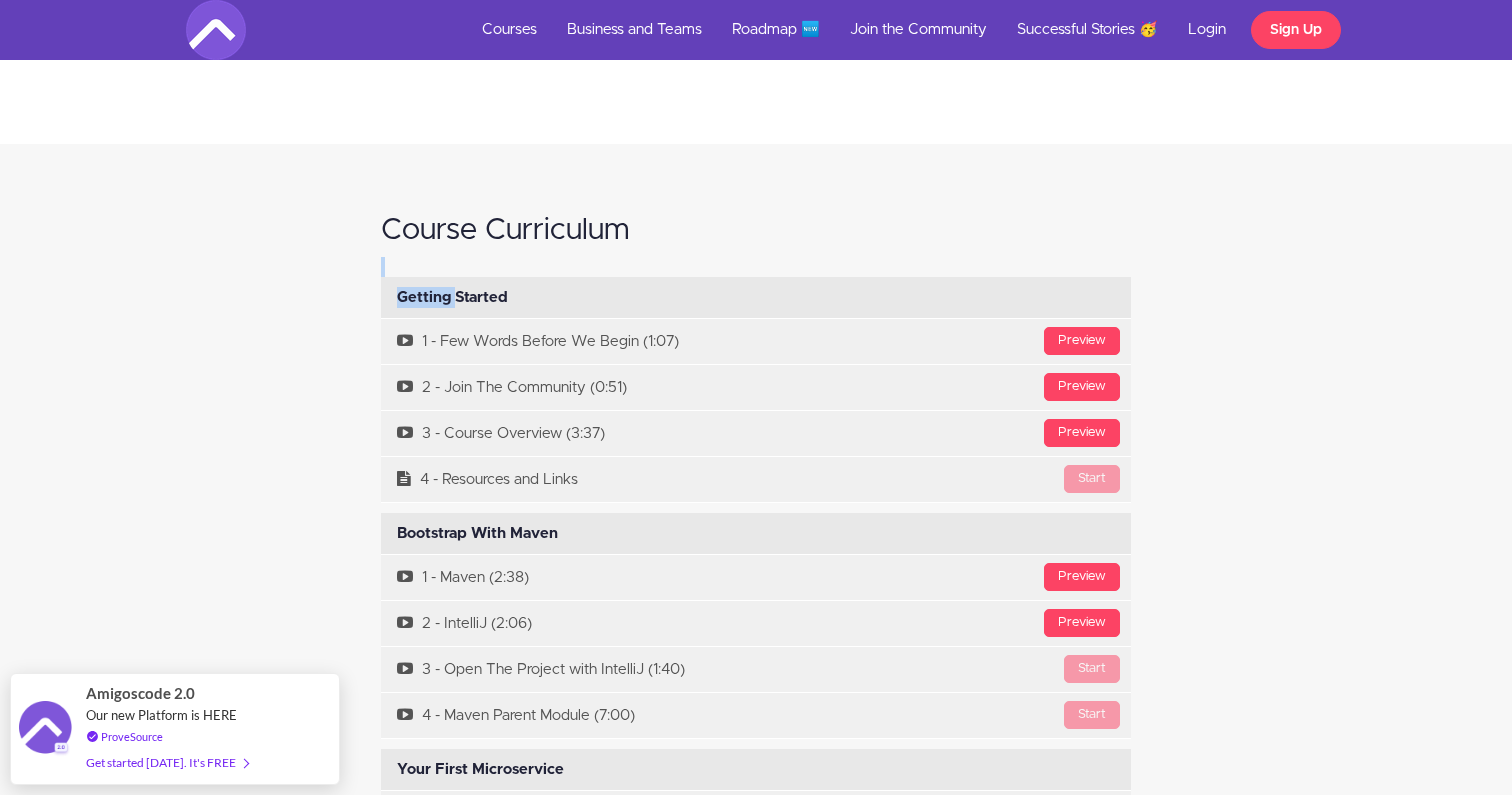 click on "Course Curriculum
Getting Started
Available in
days
days
after you enroll
[GEOGRAPHIC_DATA]
1 - Few Words Before We Begin
(1:07)
[GEOGRAPHIC_DATA]
2 - Join The Community
(0:51)
[GEOGRAPHIC_DATA]
3 - Course Overview
(3:37)" at bounding box center [756, 5115] 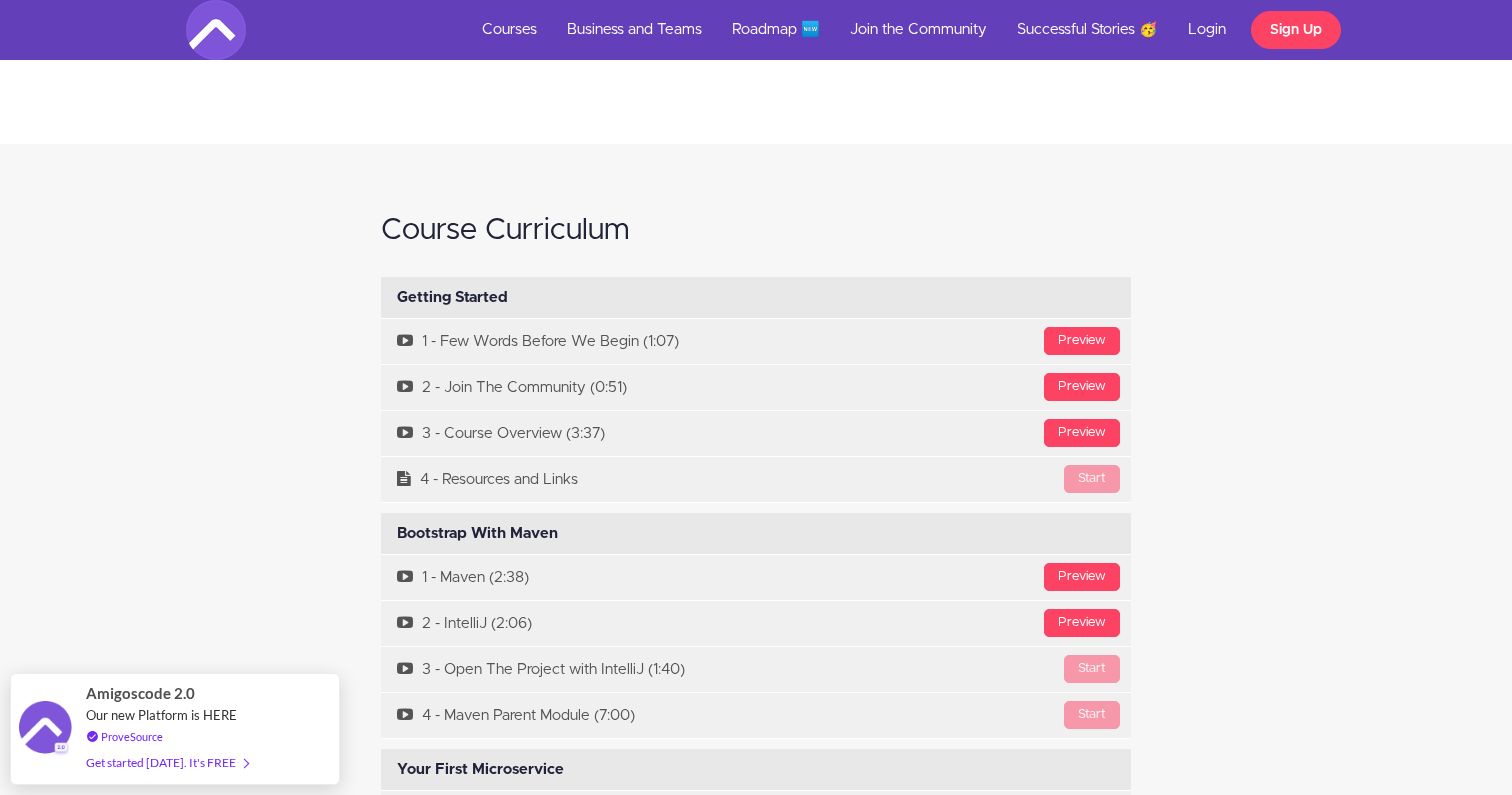 click on "Bootstrap With Maven
Available in
days
days
after you enroll" at bounding box center (756, 534) 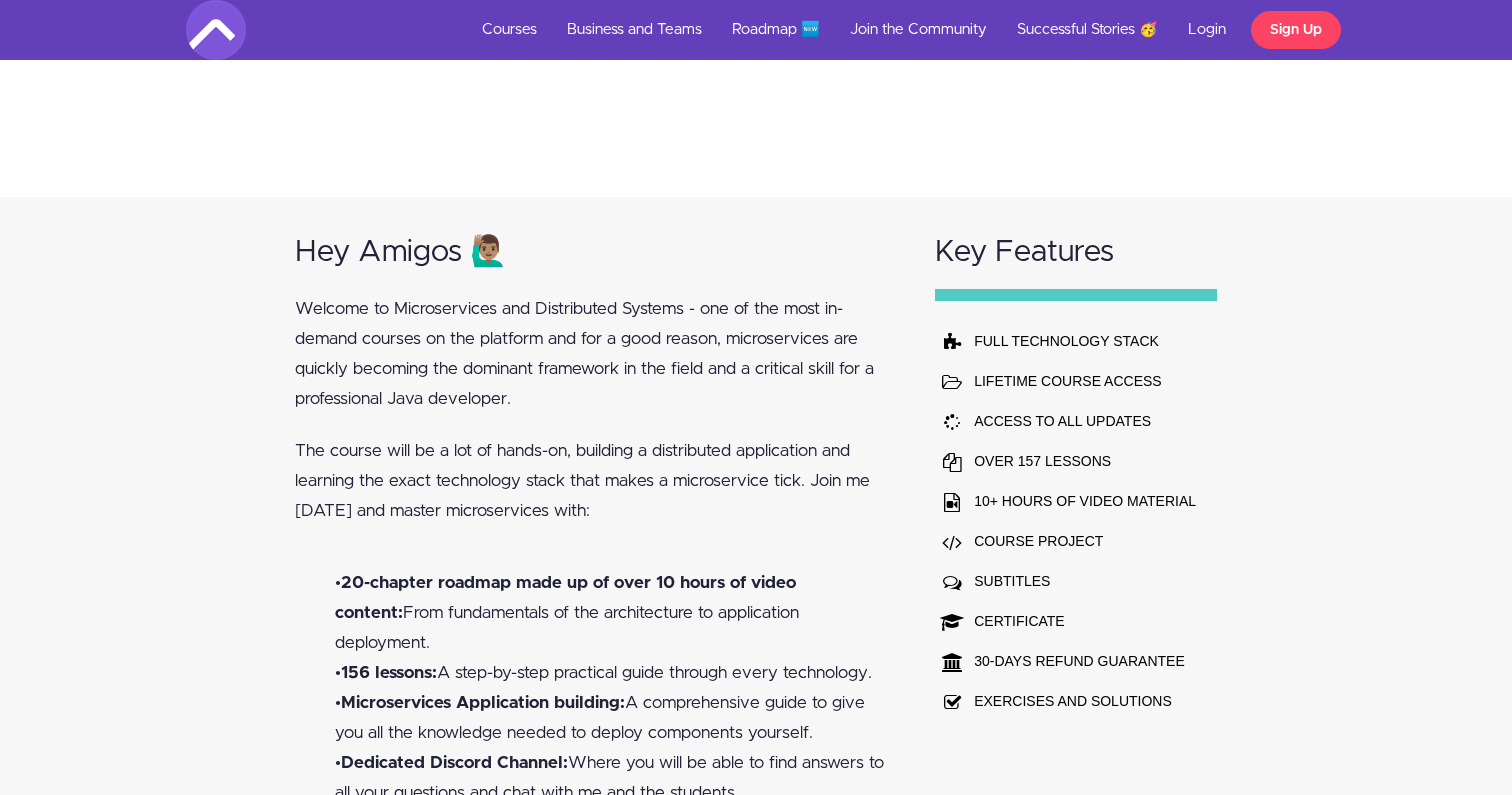 scroll, scrollTop: 1142, scrollLeft: 0, axis: vertical 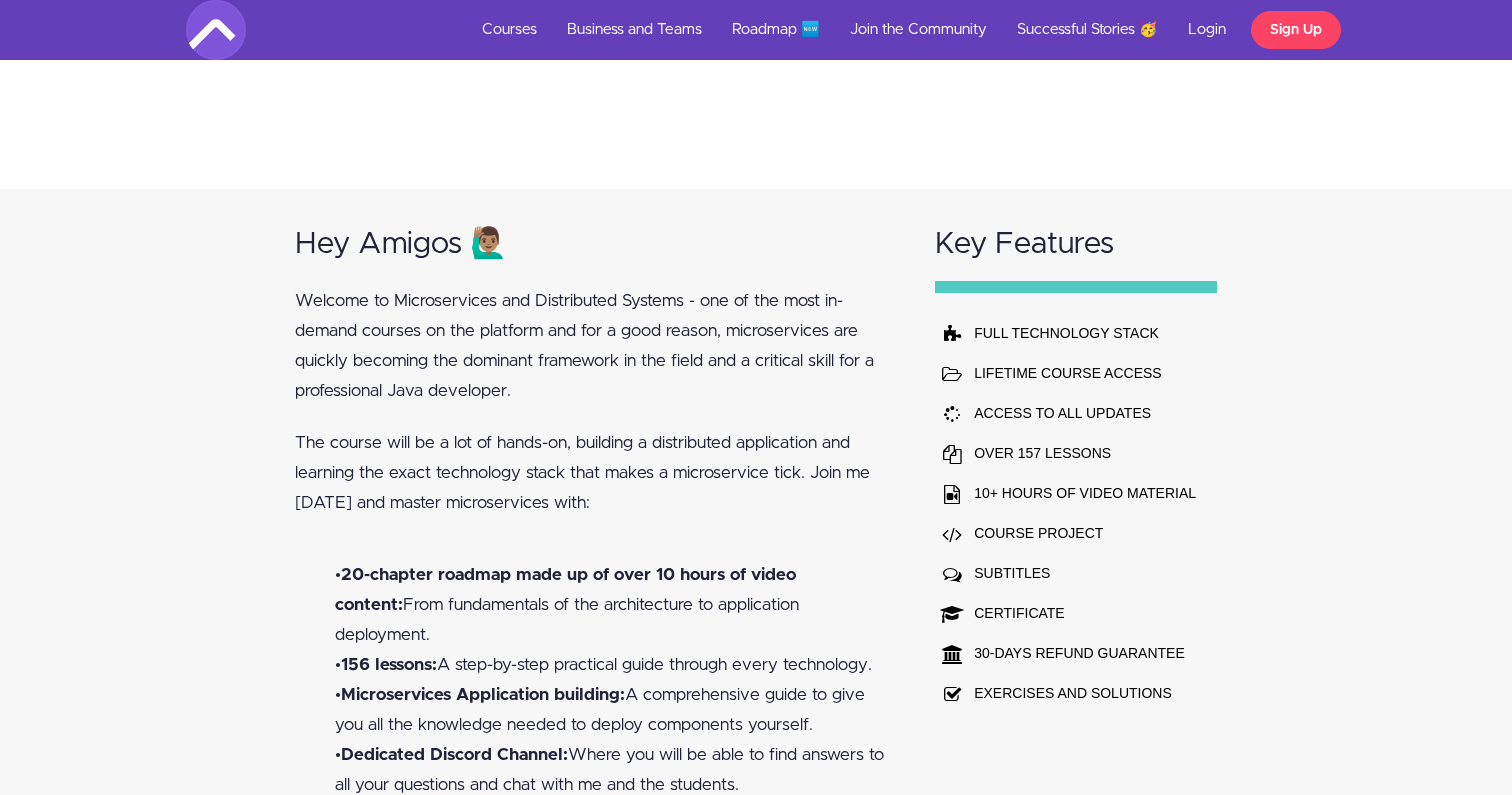 click on "10+ HOURS OF VIDEO MATERIAL" at bounding box center (1085, 493) 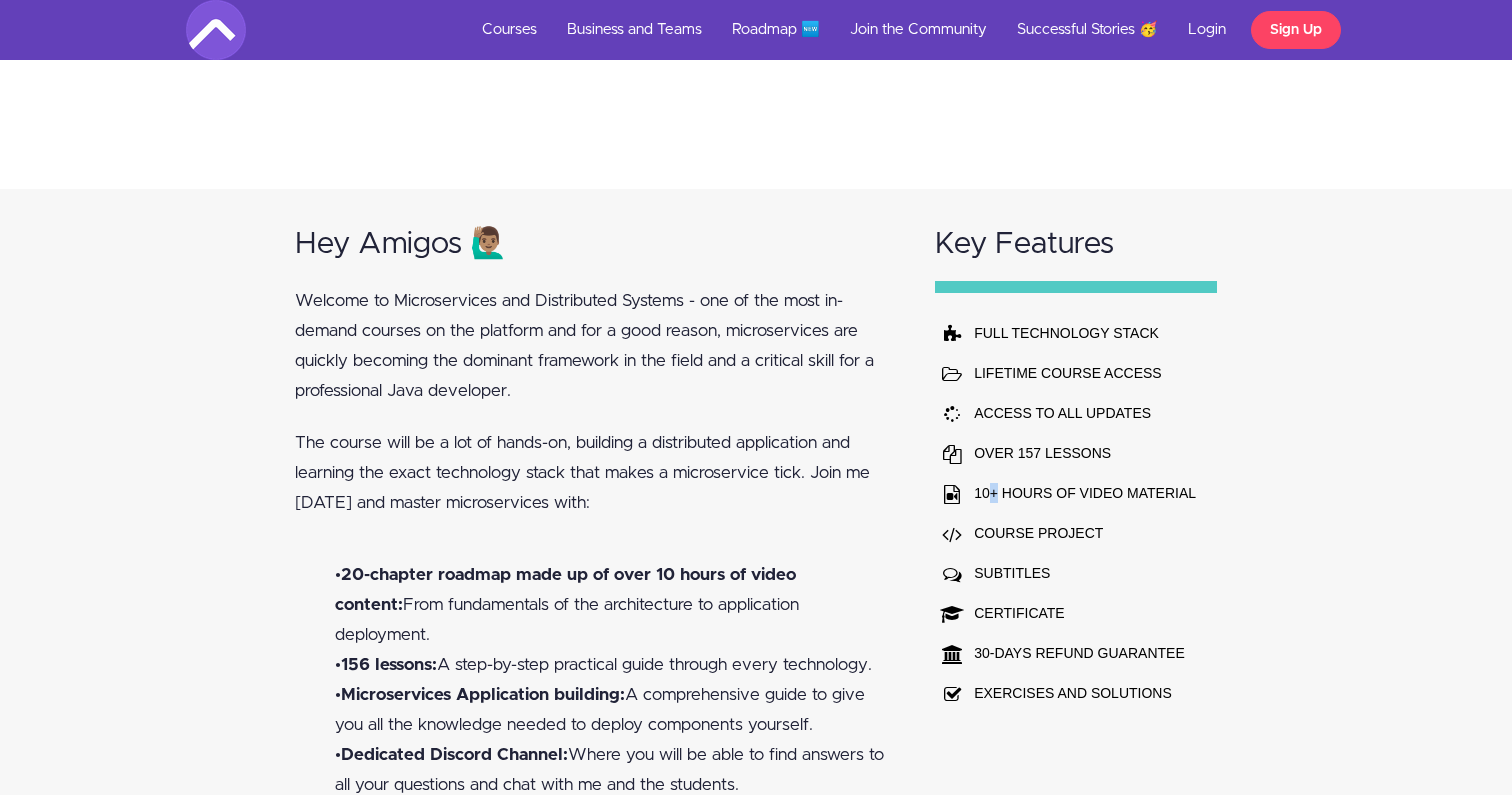 click on "10+ HOURS OF VIDEO MATERIAL" at bounding box center [1085, 493] 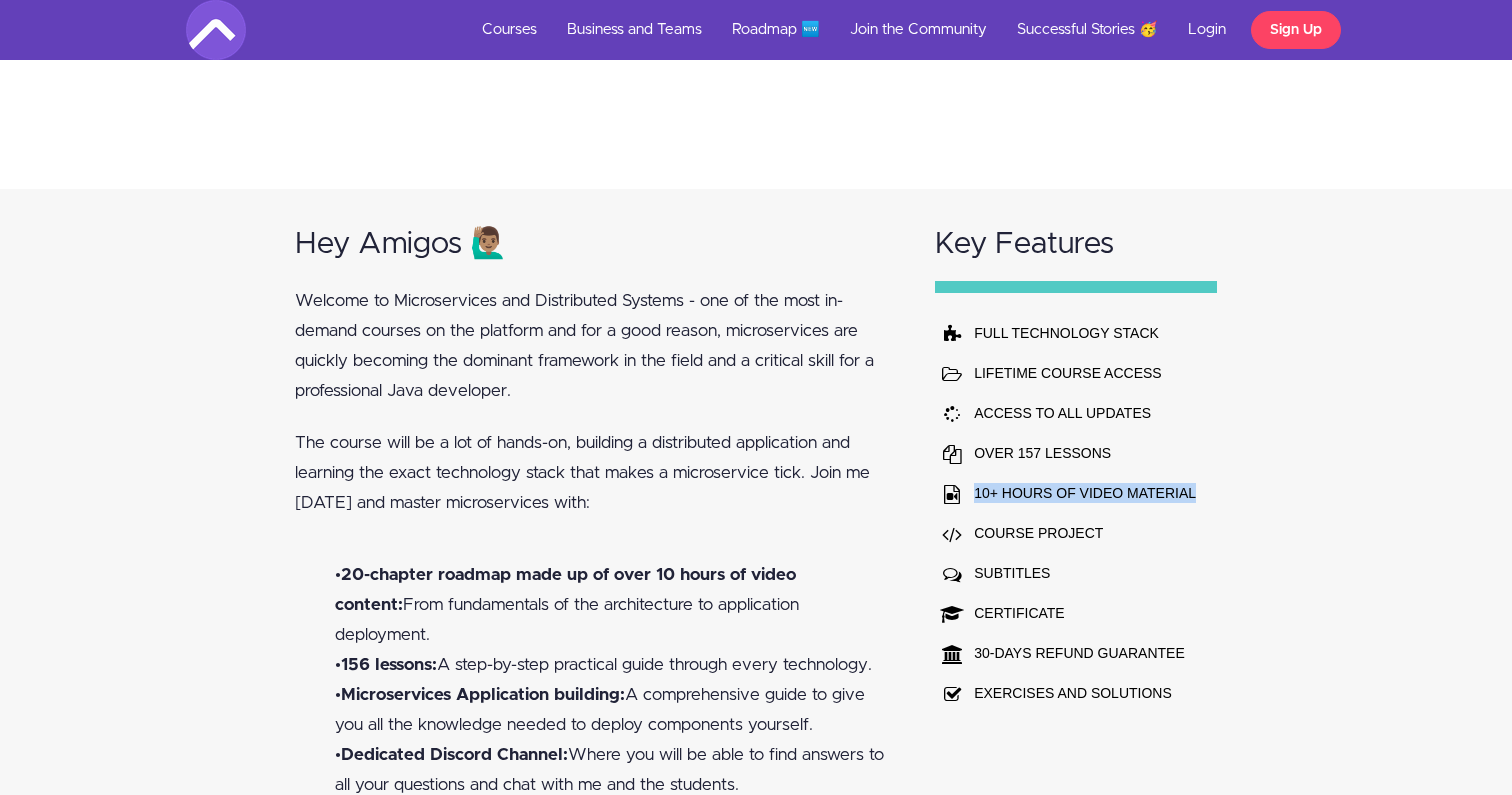 click on "10+ HOURS OF VIDEO MATERIAL" at bounding box center [1085, 493] 